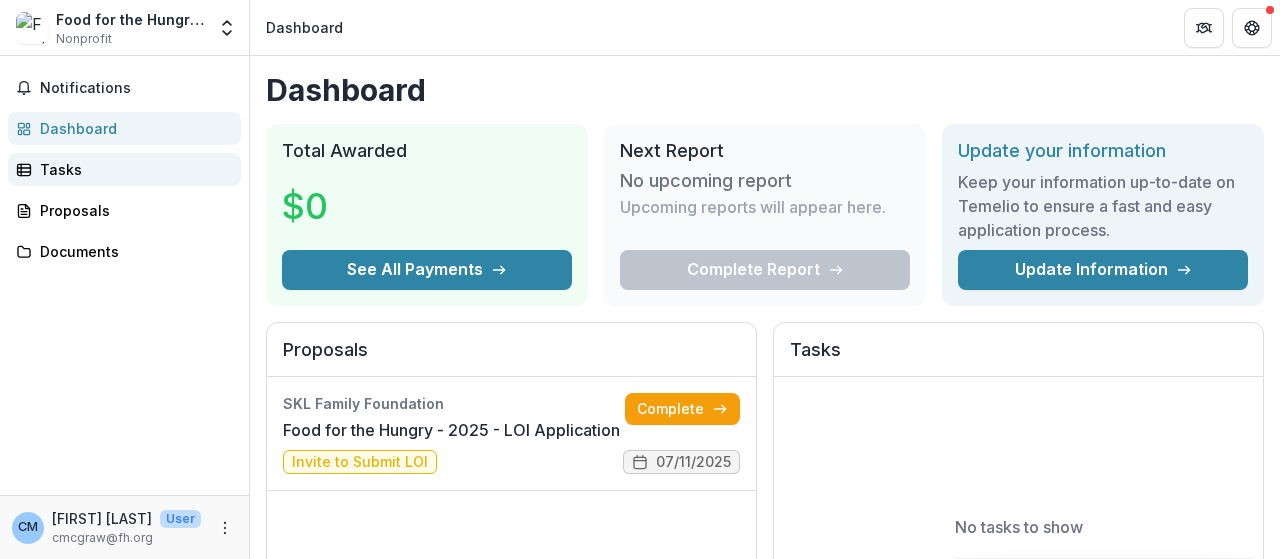 scroll, scrollTop: 0, scrollLeft: 0, axis: both 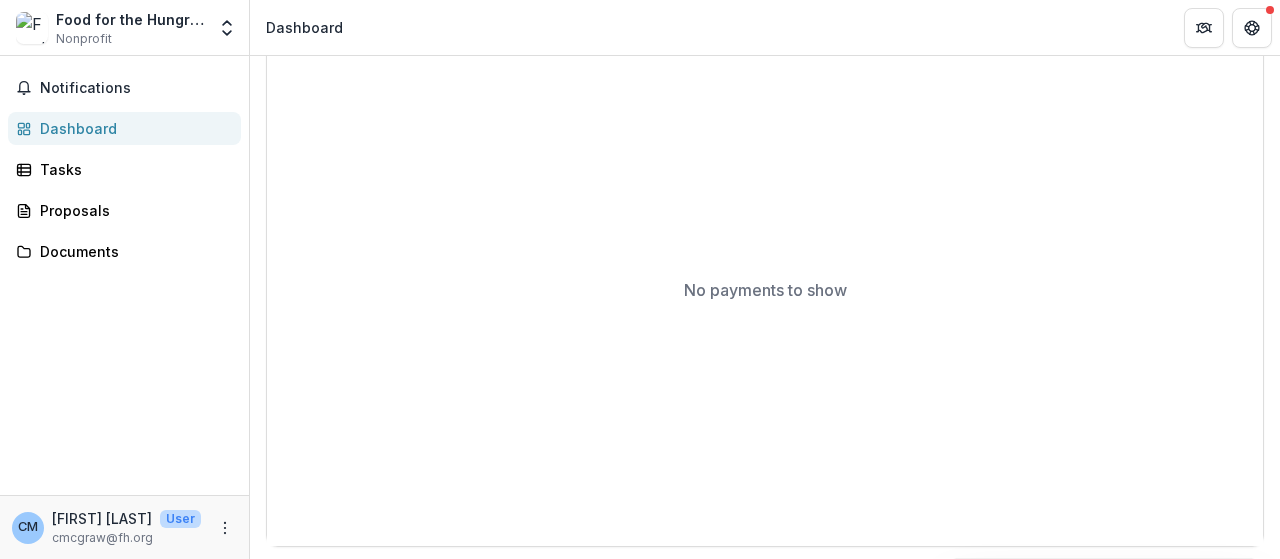 click on "Dashboard" at bounding box center [132, 128] 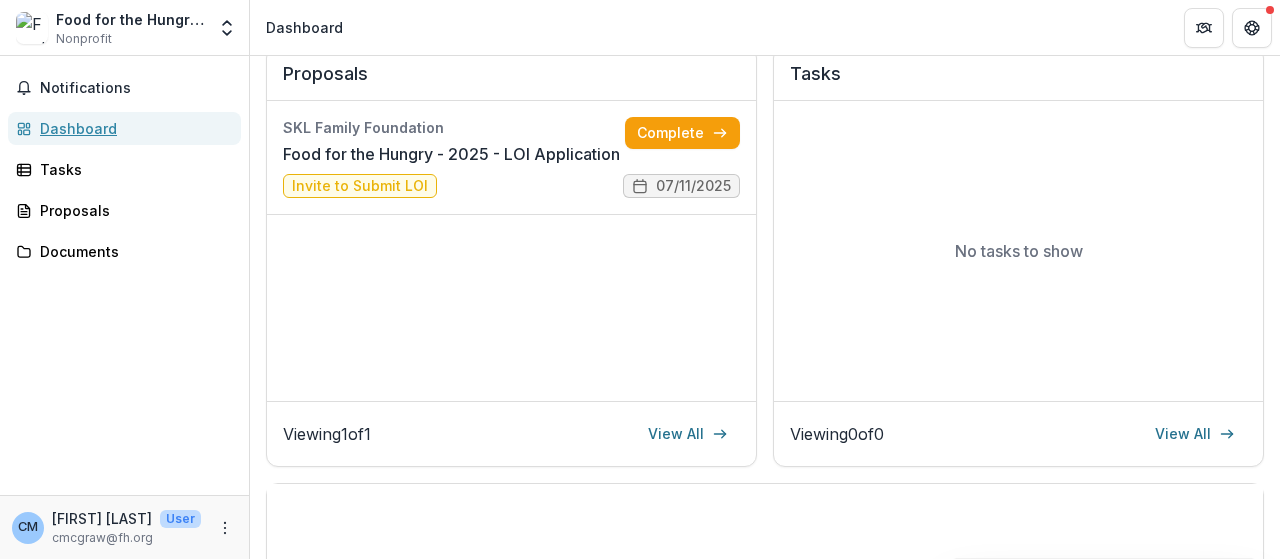 scroll, scrollTop: 226, scrollLeft: 0, axis: vertical 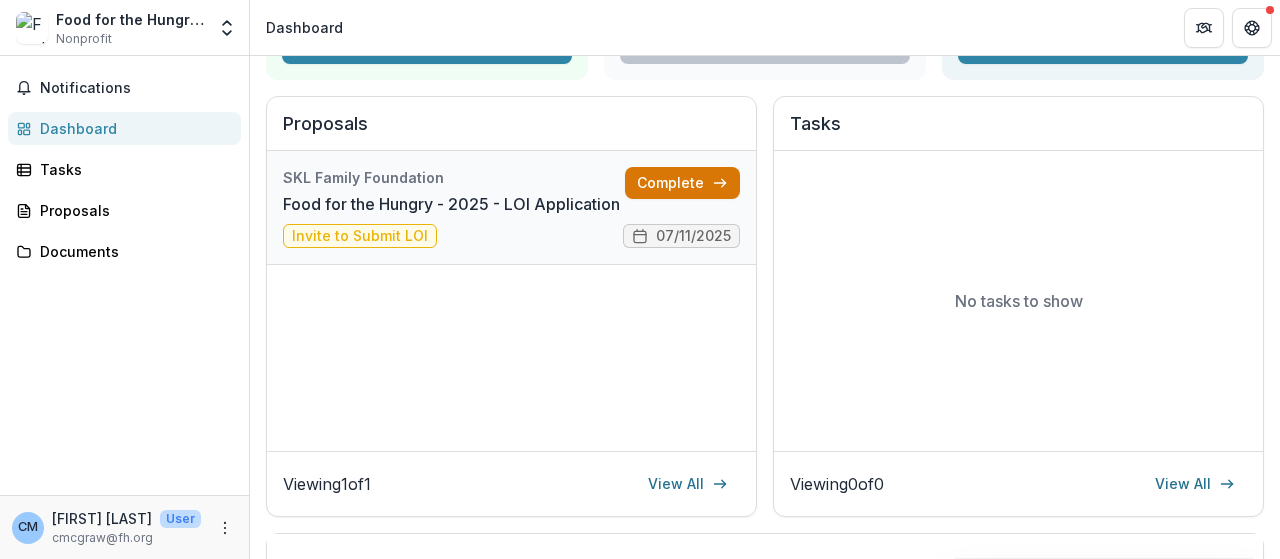 click on "Complete" at bounding box center [682, 183] 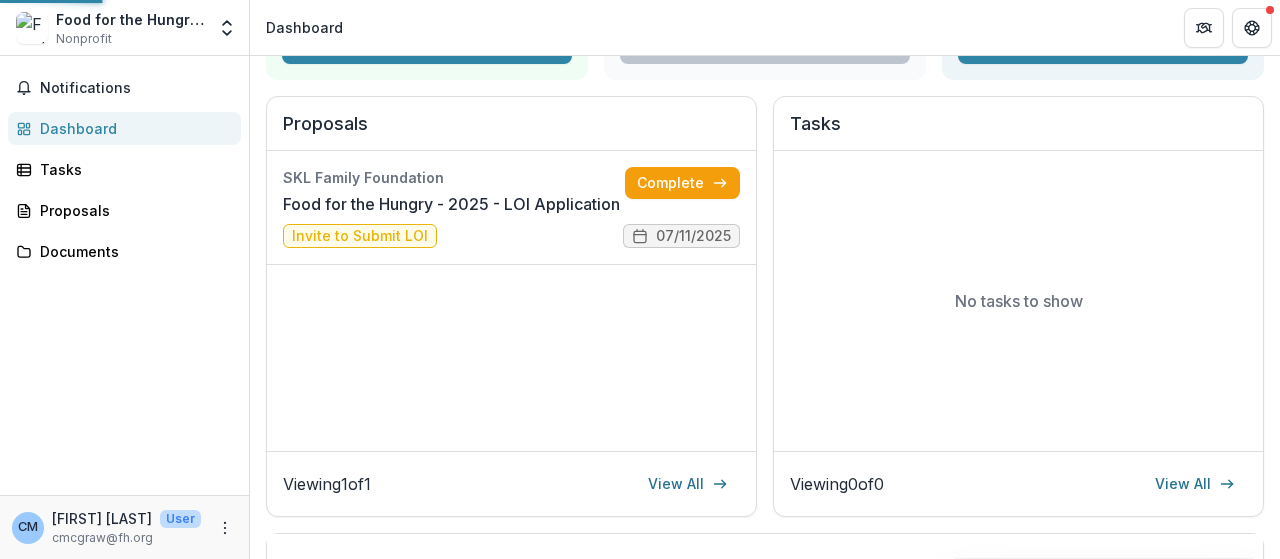 scroll, scrollTop: 0, scrollLeft: 0, axis: both 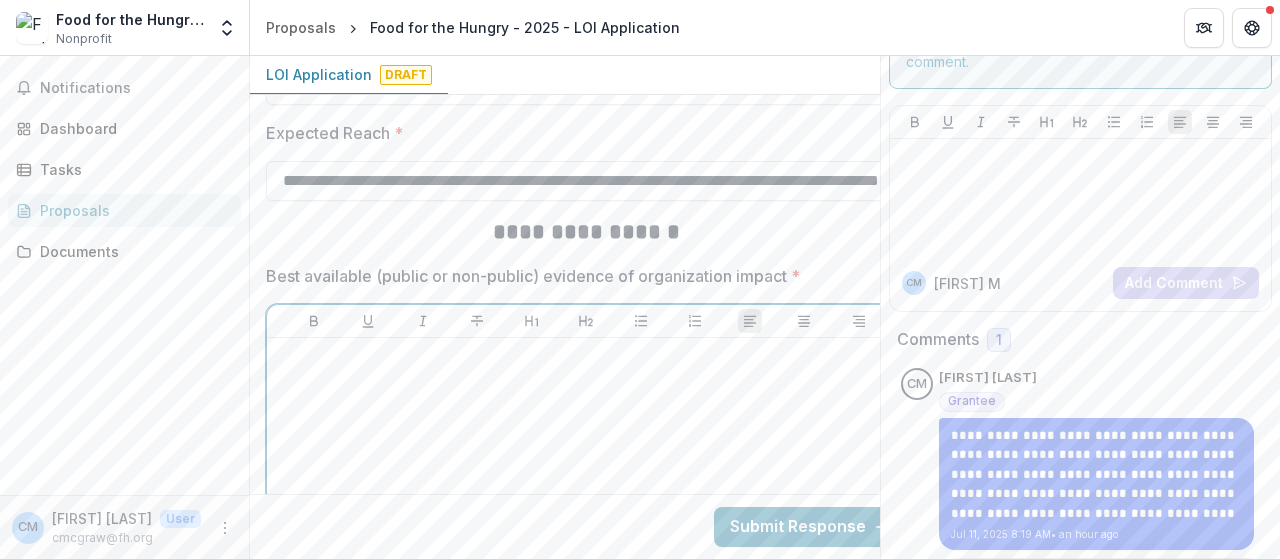 click at bounding box center [586, 496] 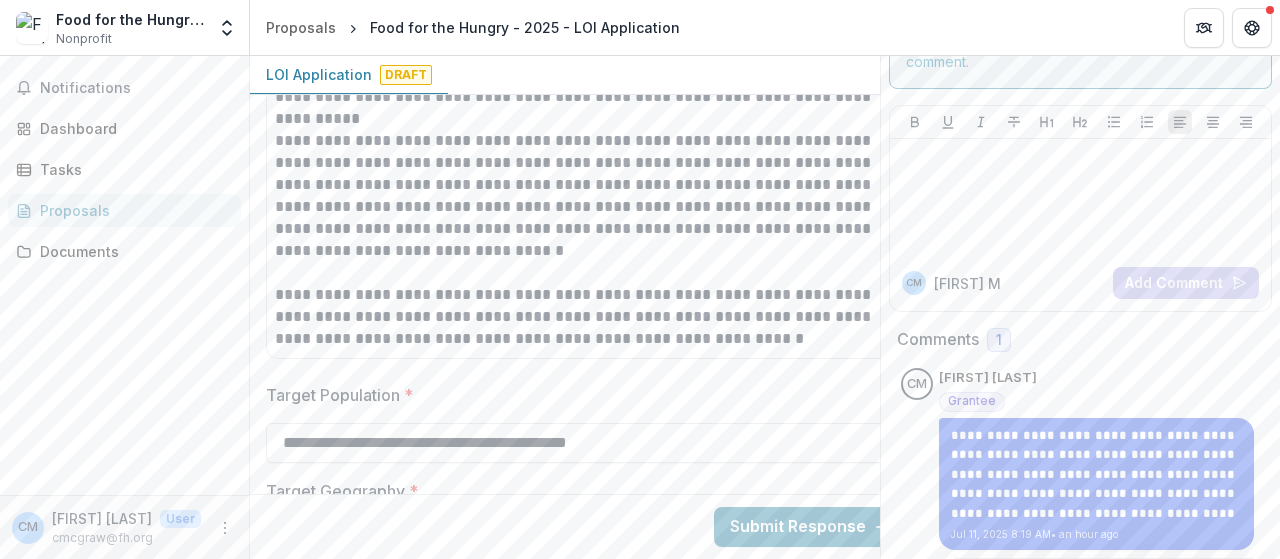 scroll, scrollTop: 2400, scrollLeft: 0, axis: vertical 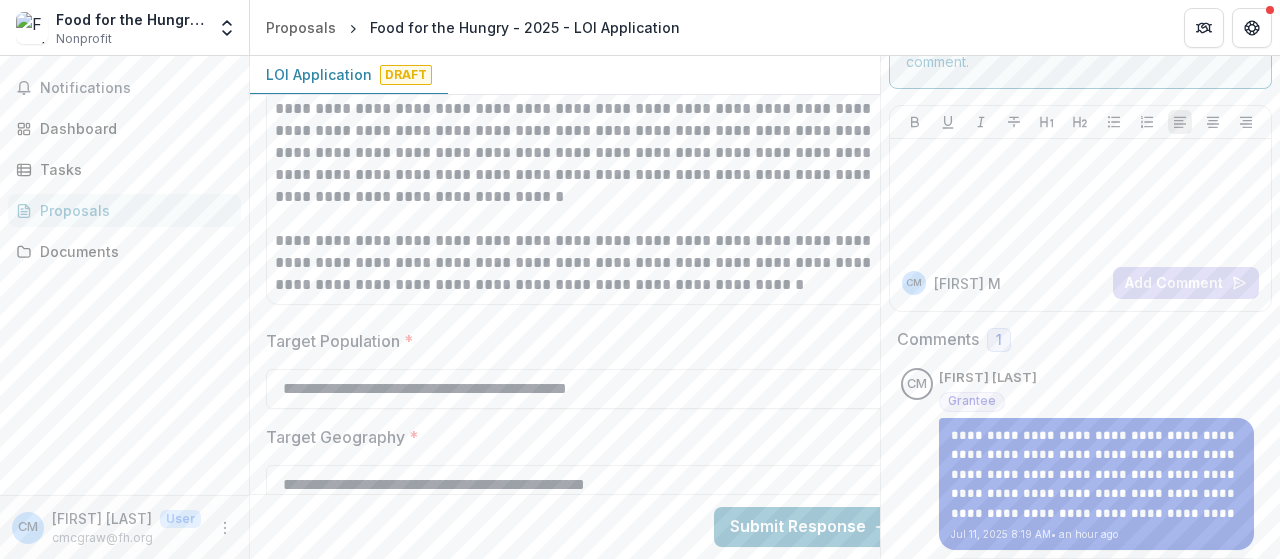 click on "**********" at bounding box center [1096, 475] 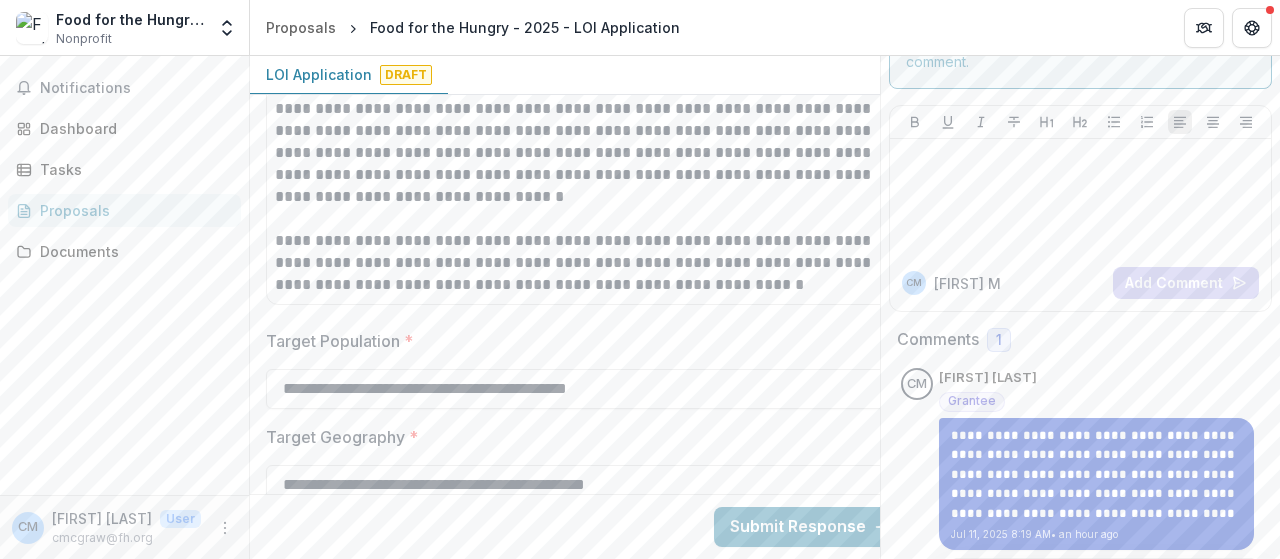 click on "**********" at bounding box center [1096, 475] 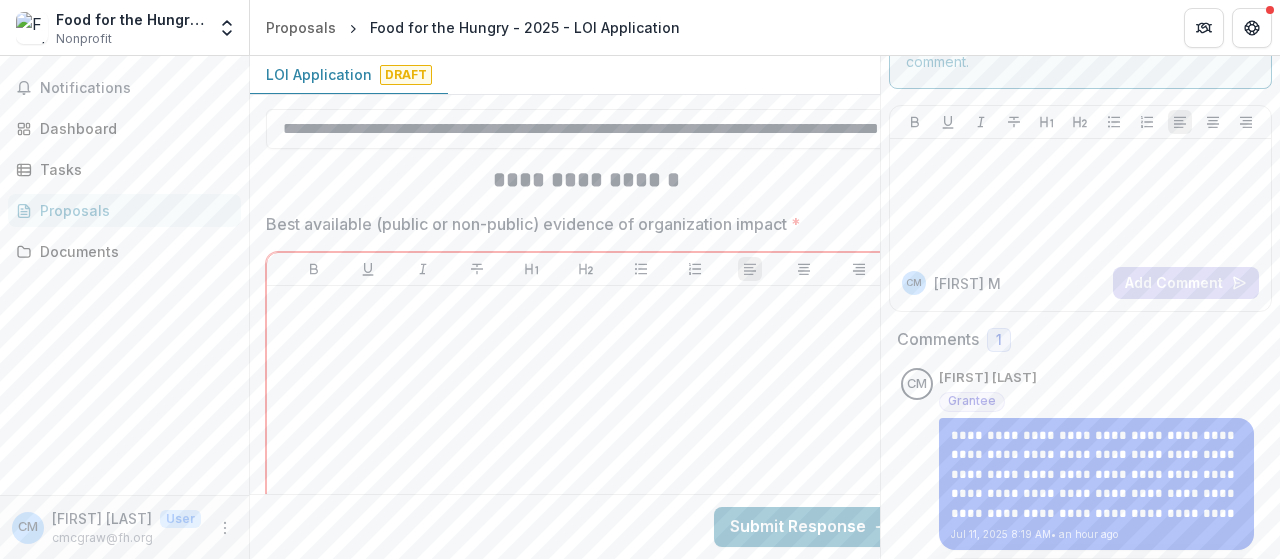 scroll, scrollTop: 2900, scrollLeft: 0, axis: vertical 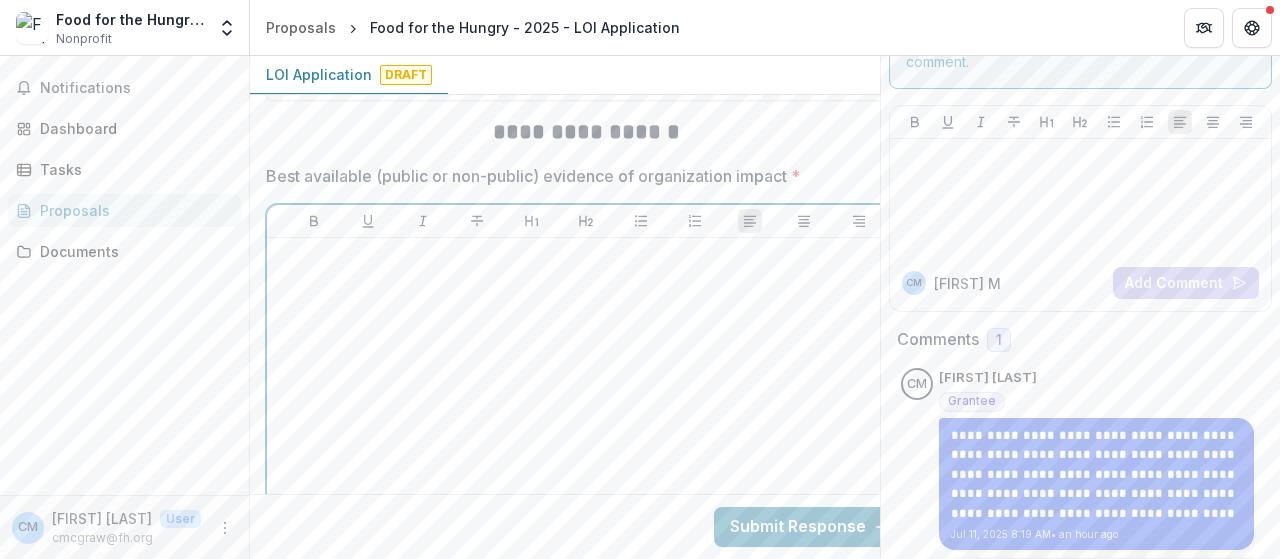 click at bounding box center (586, 396) 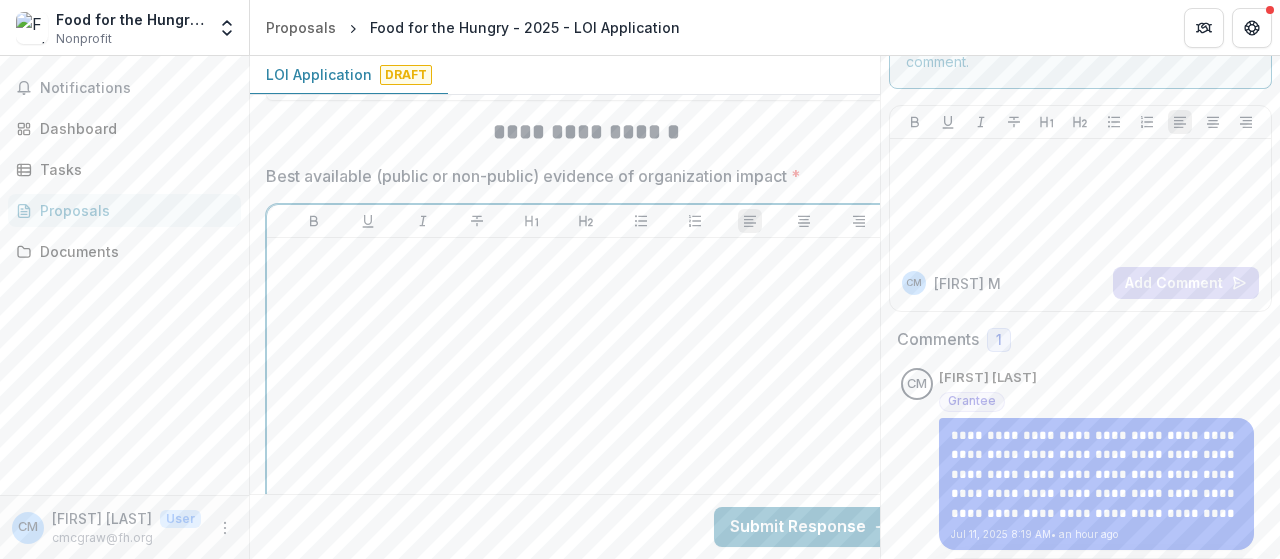 type 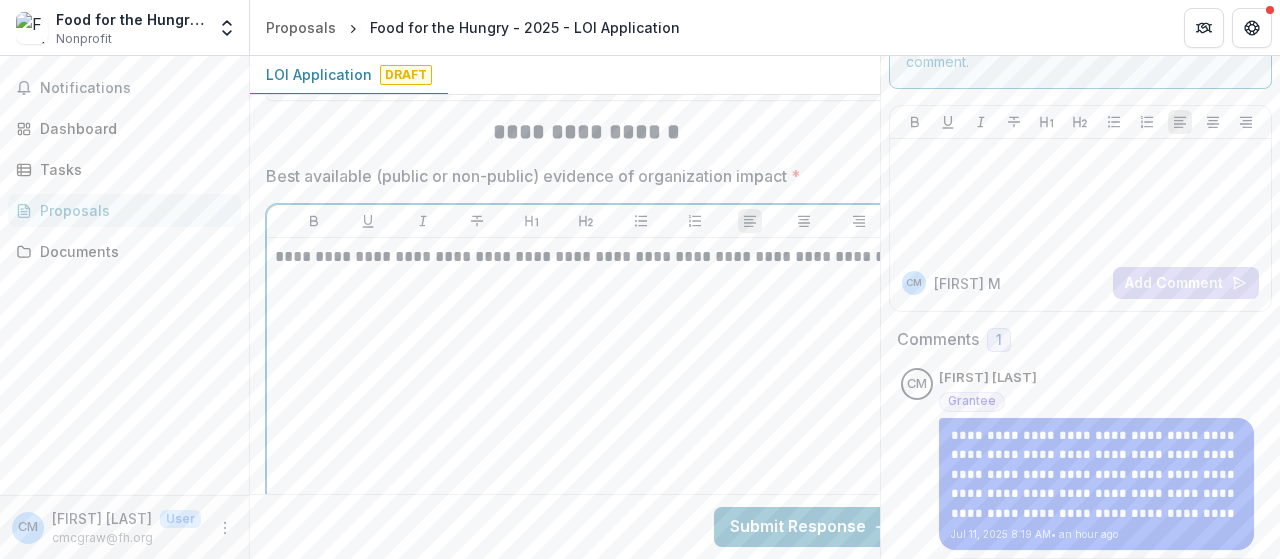 scroll, scrollTop: 2900, scrollLeft: 22, axis: both 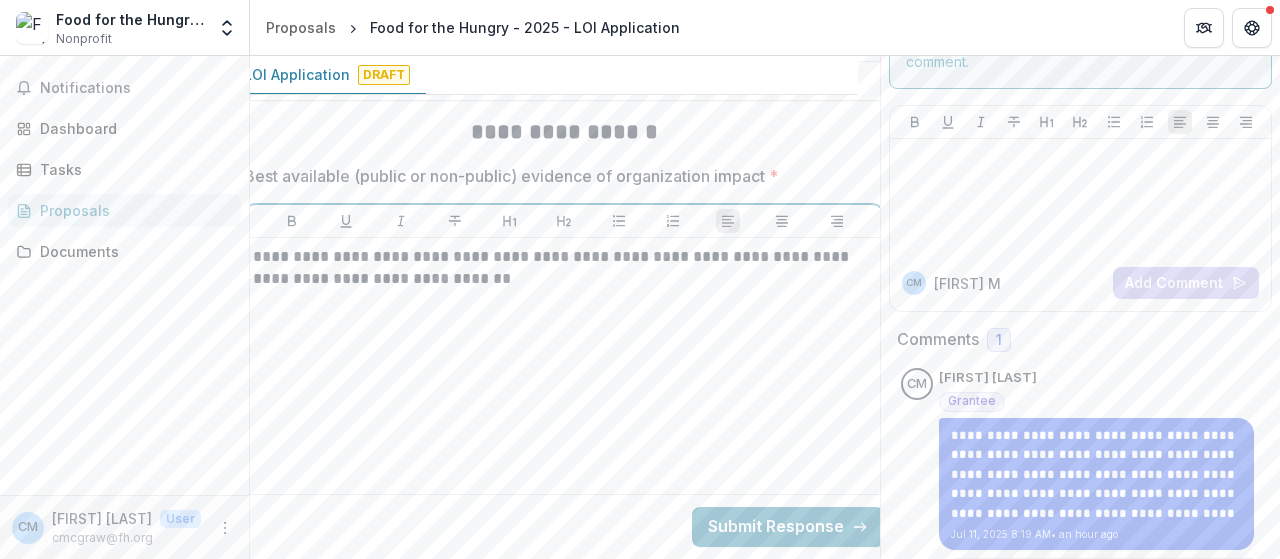 click on "**********" at bounding box center (564, 268) 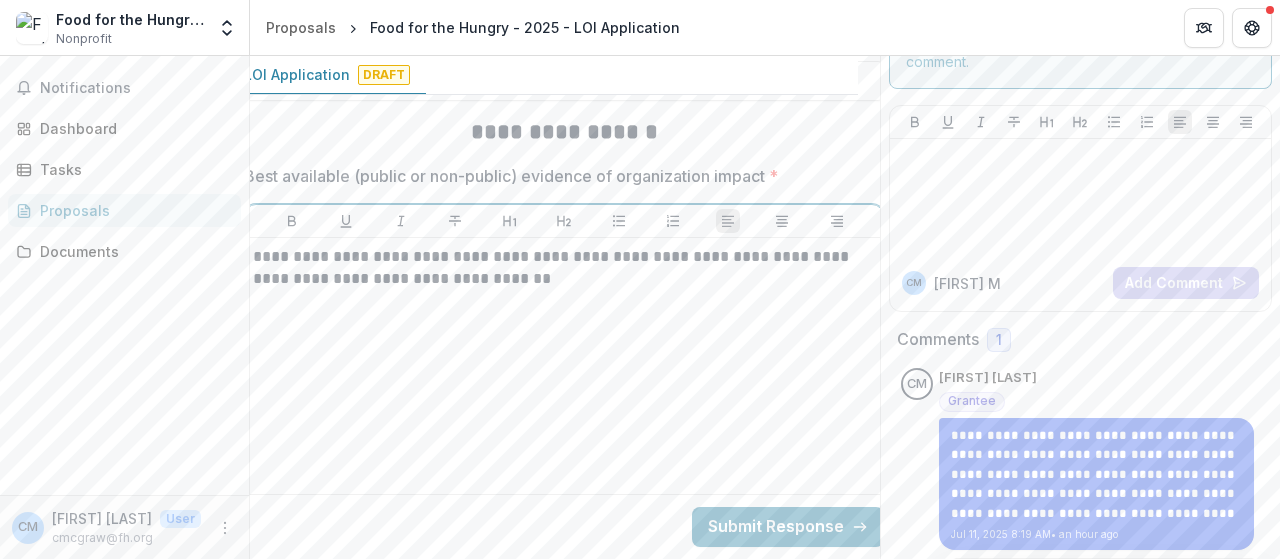click on "**********" at bounding box center [564, 268] 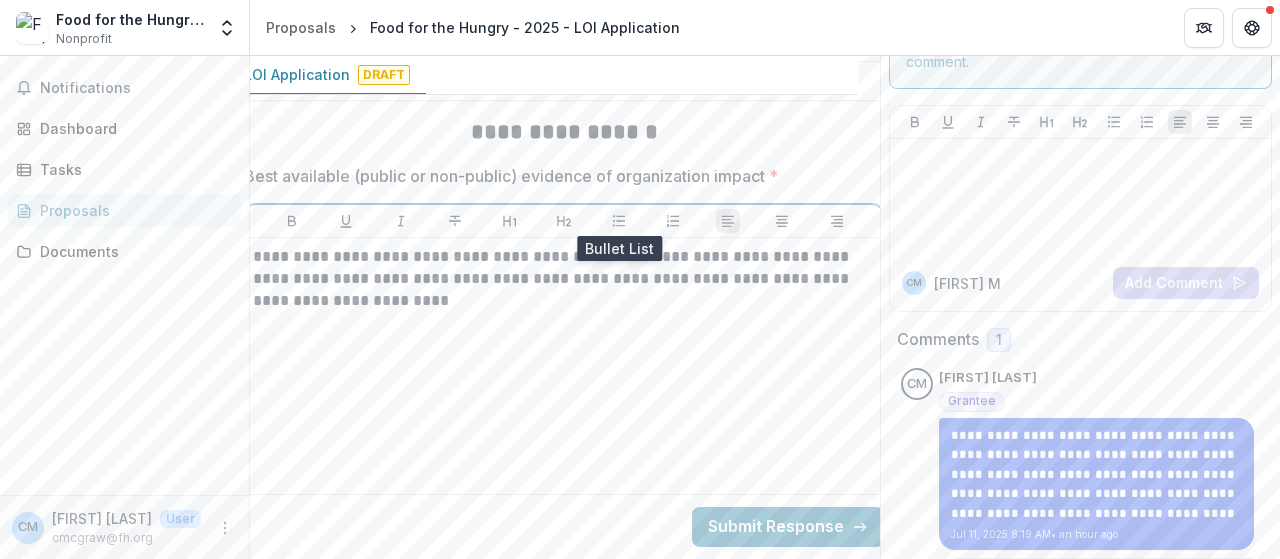 click 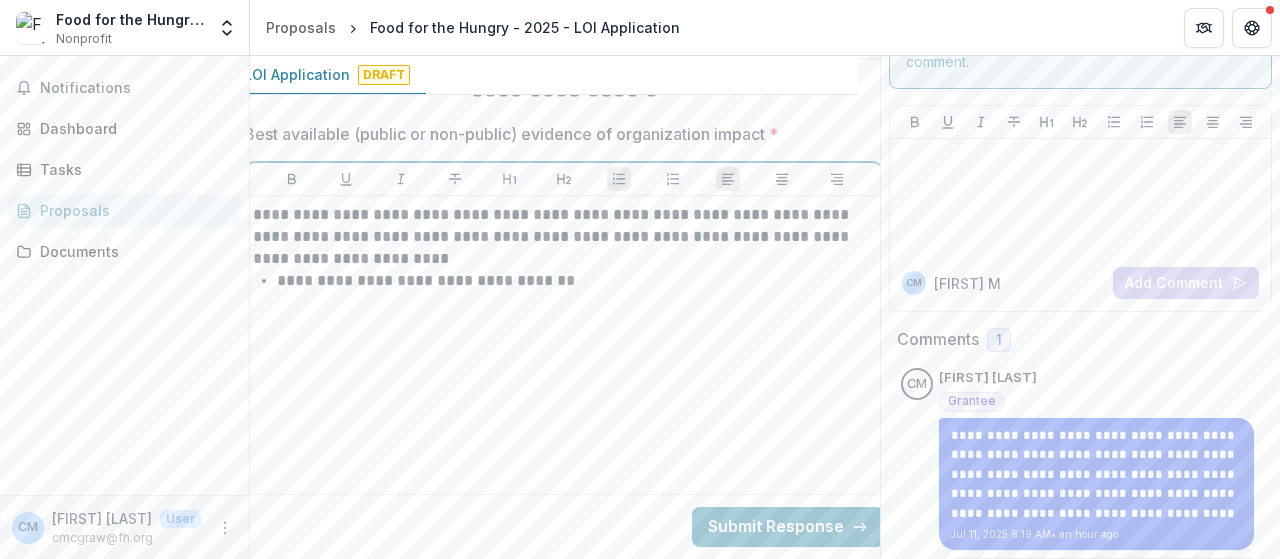 scroll, scrollTop: 2900, scrollLeft: 22, axis: both 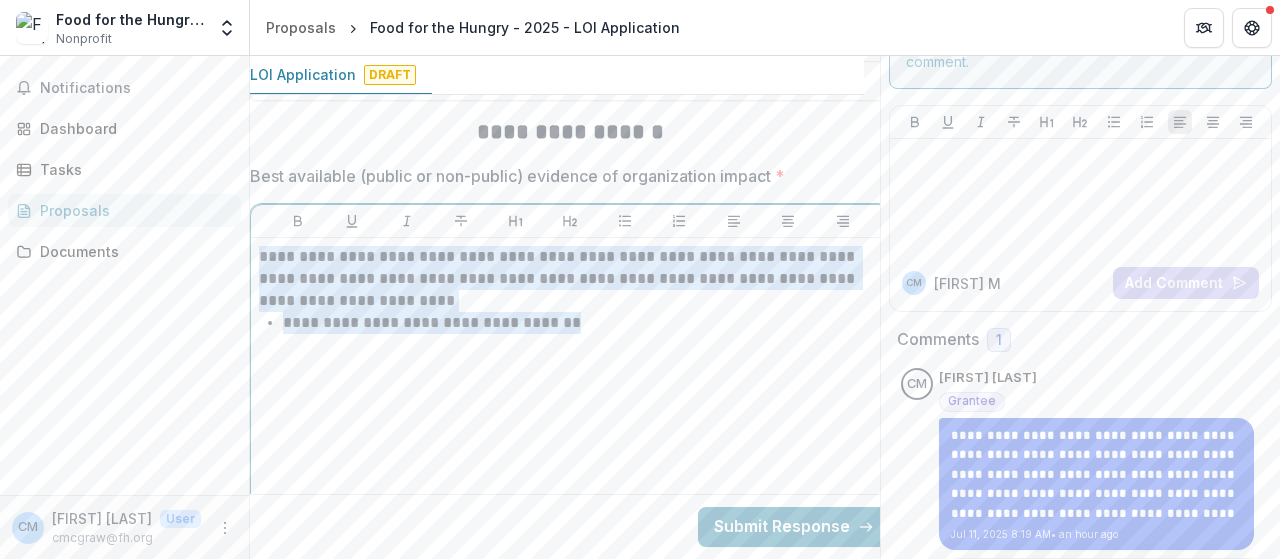 drag, startPoint x: 253, startPoint y: 248, endPoint x: 618, endPoint y: 317, distance: 371.46466 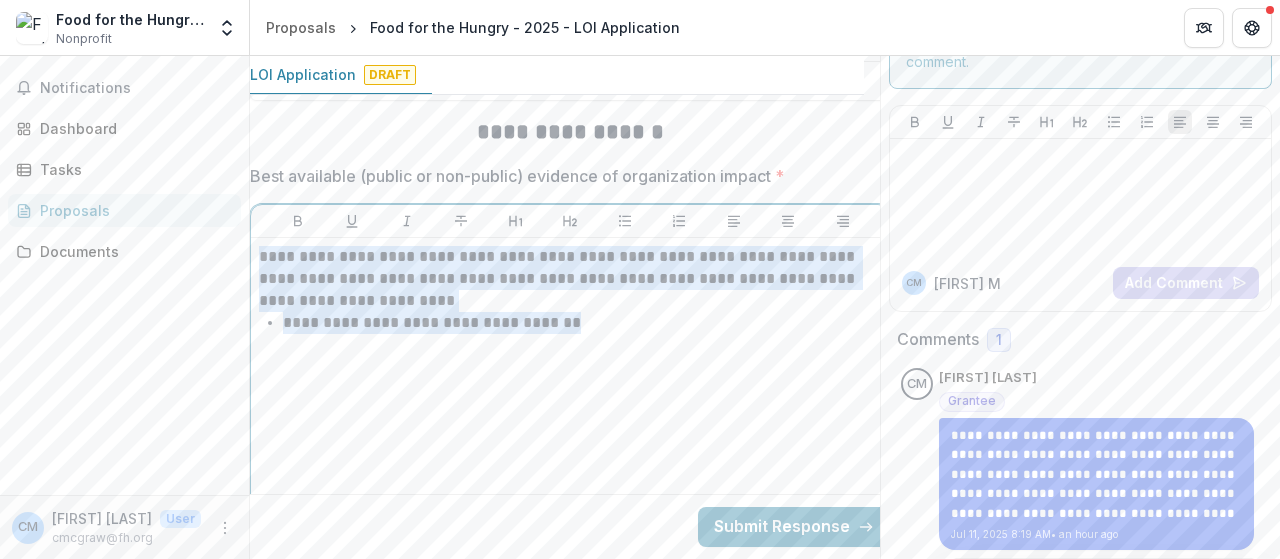 click on "**********" at bounding box center (570, 396) 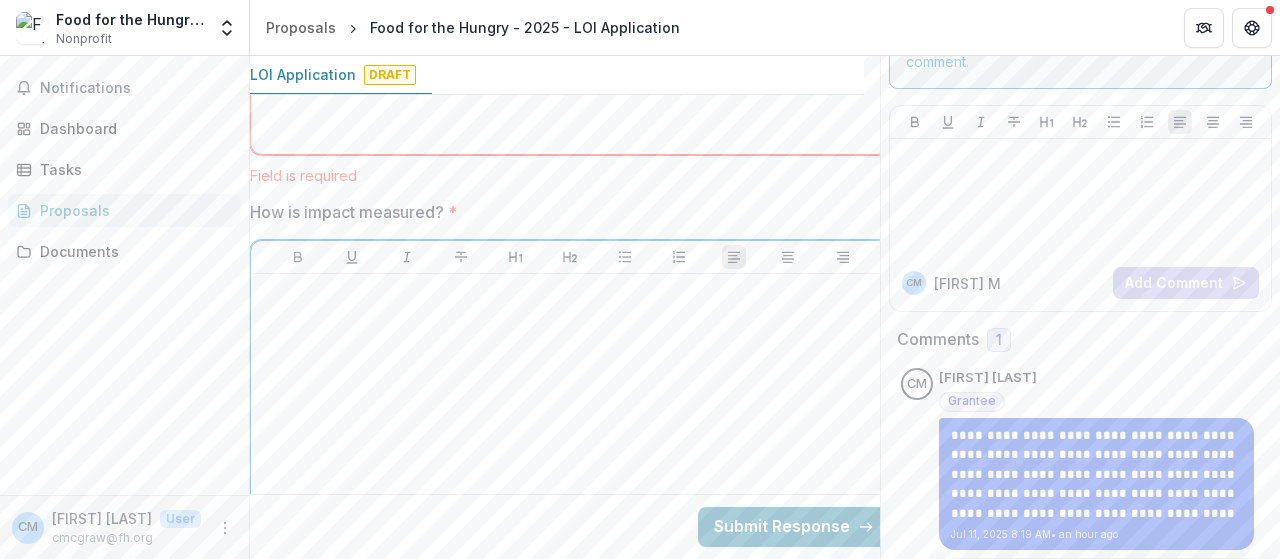click at bounding box center (570, 432) 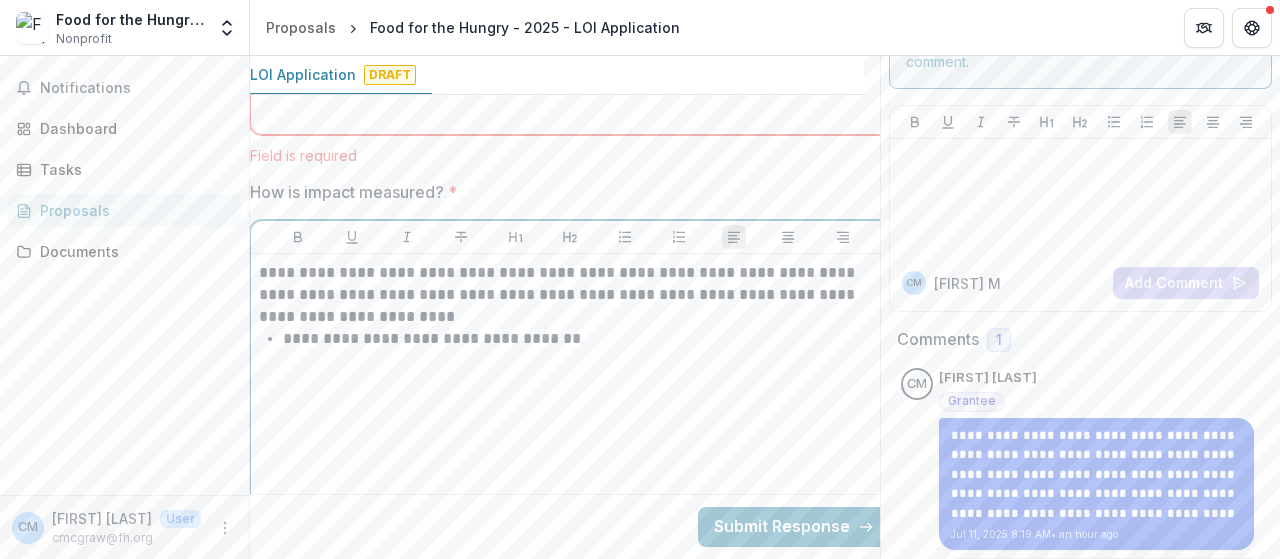 click on "**********" at bounding box center (582, 339) 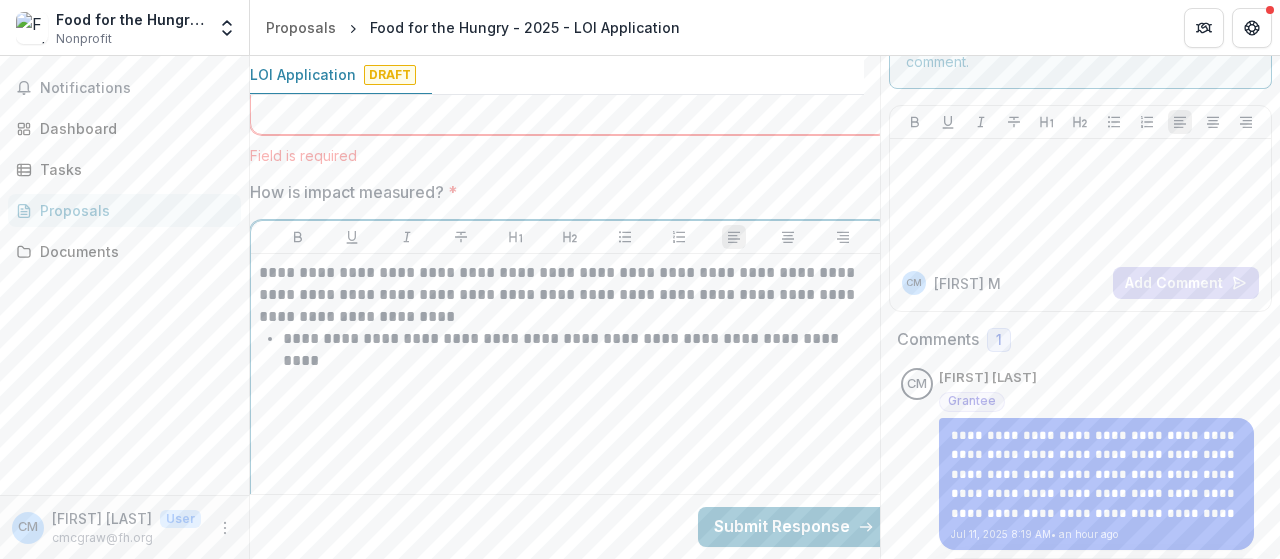 scroll, scrollTop: 3320, scrollLeft: 26, axis: both 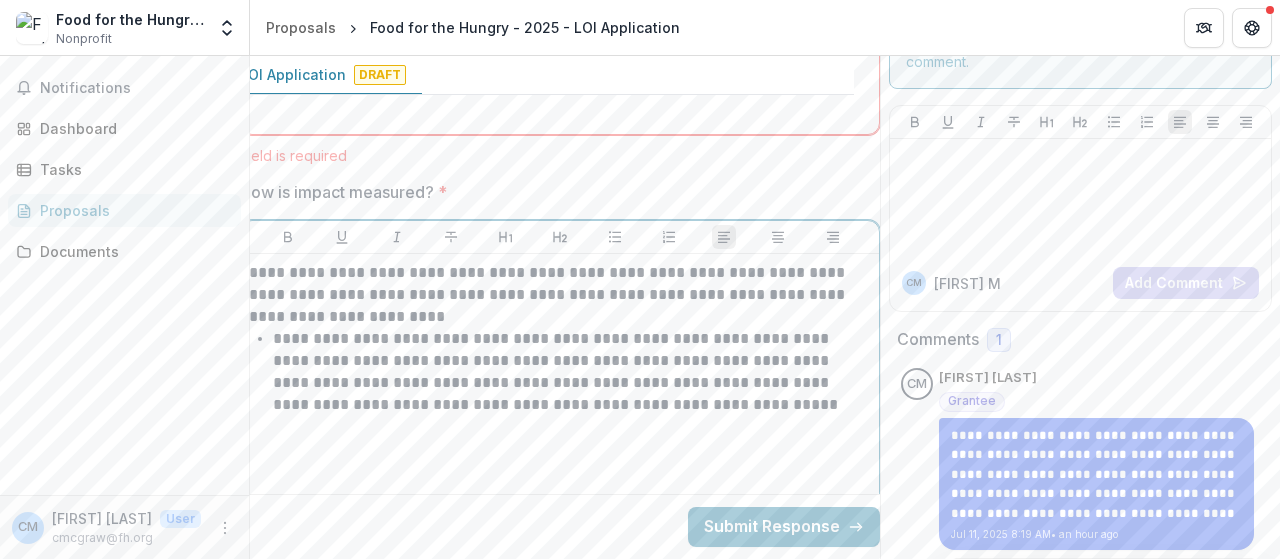 click on "**********" at bounding box center (572, 372) 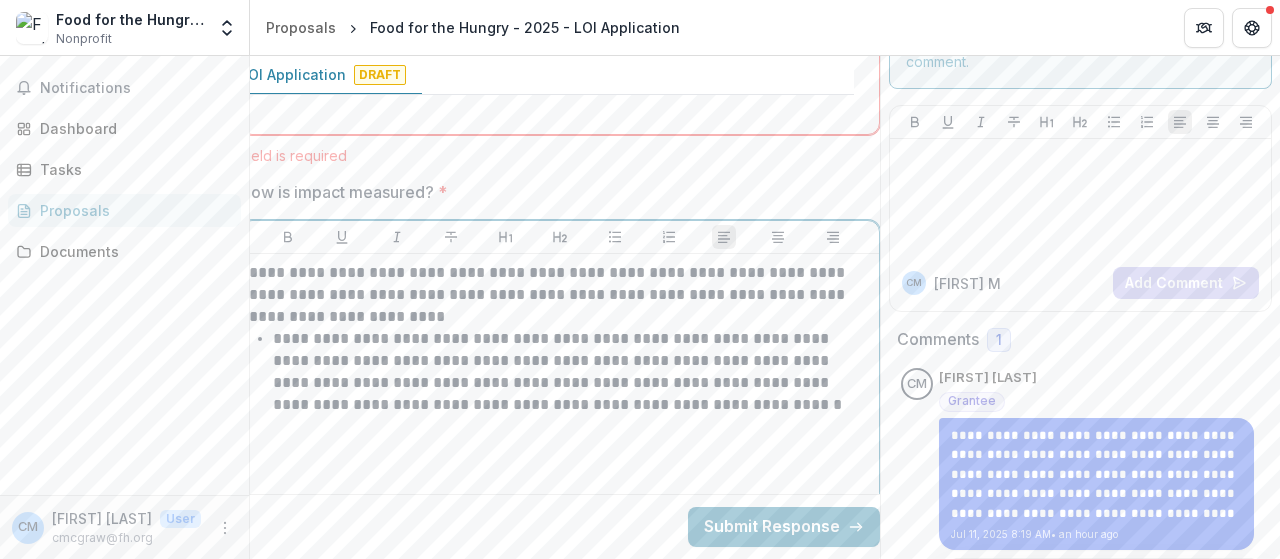 click on "**********" at bounding box center [560, 412] 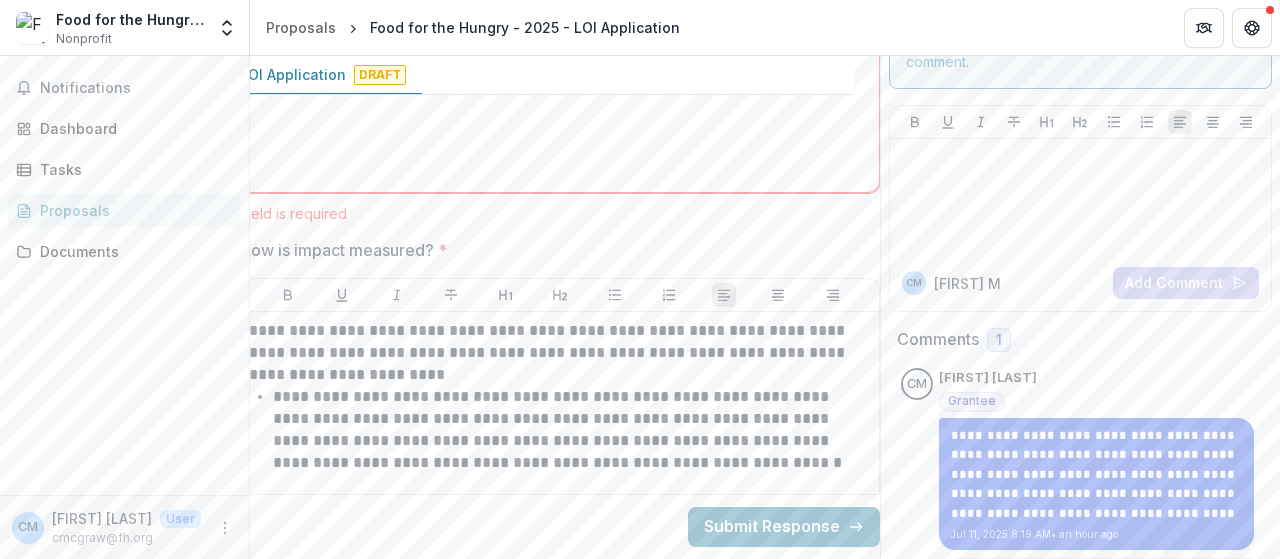 scroll, scrollTop: 3220, scrollLeft: 26, axis: both 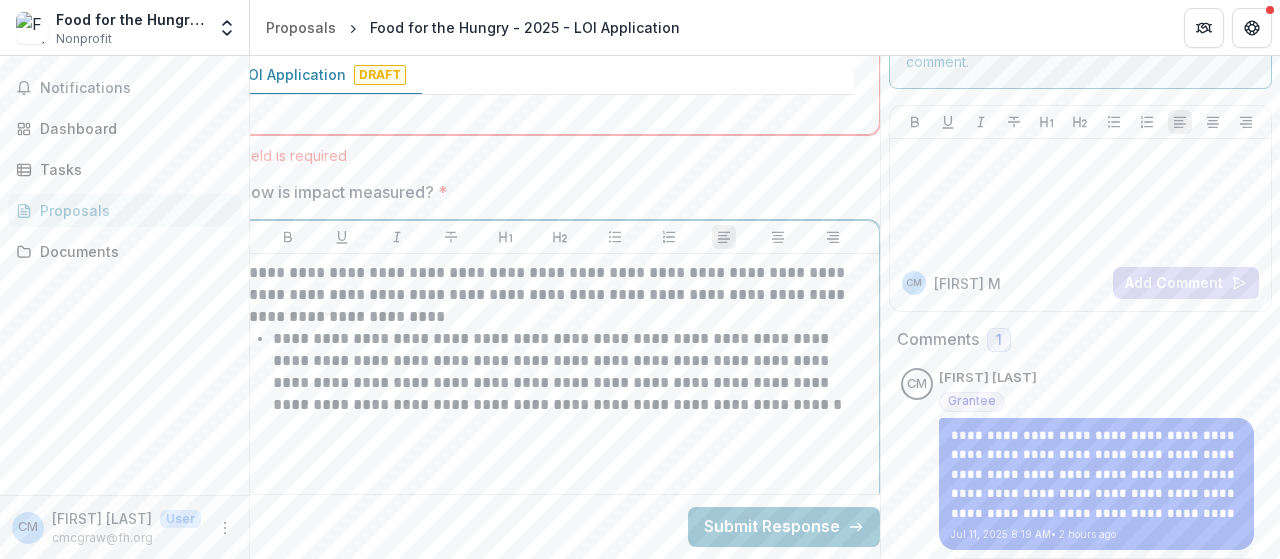 click on "**********" at bounding box center (572, 372) 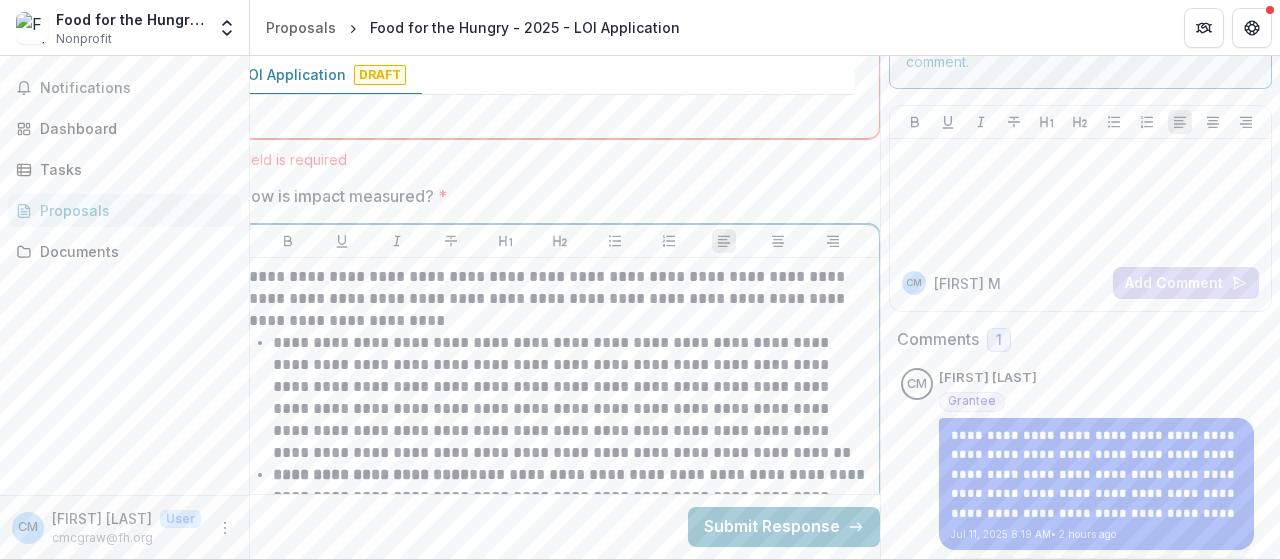 scroll, scrollTop: 3441, scrollLeft: 26, axis: both 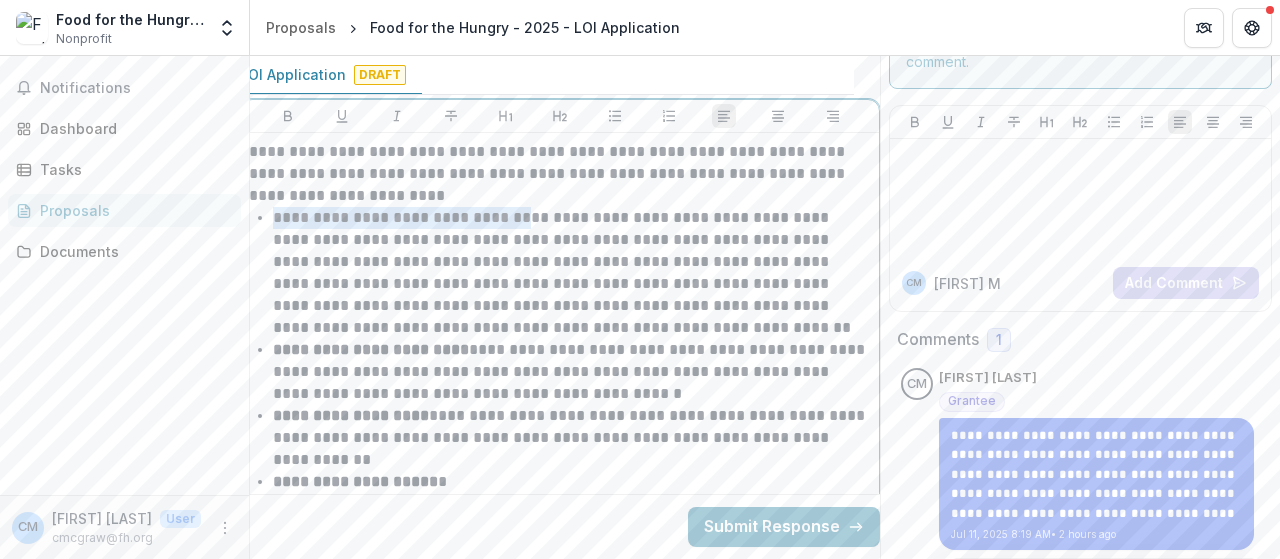drag, startPoint x: 534, startPoint y: 213, endPoint x: 272, endPoint y: 209, distance: 262.03052 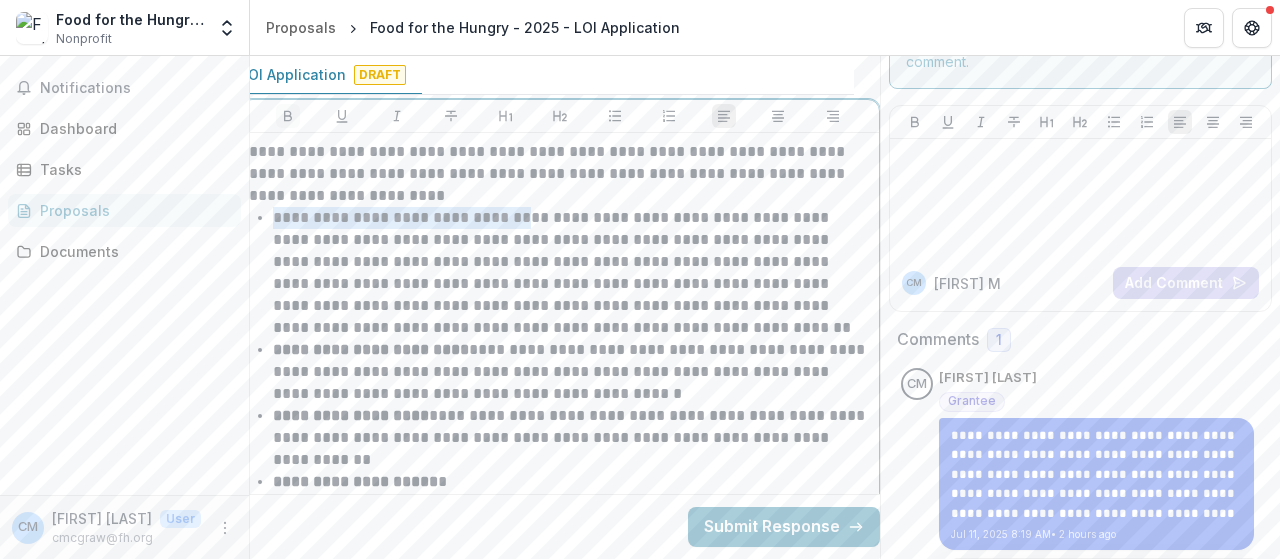 click 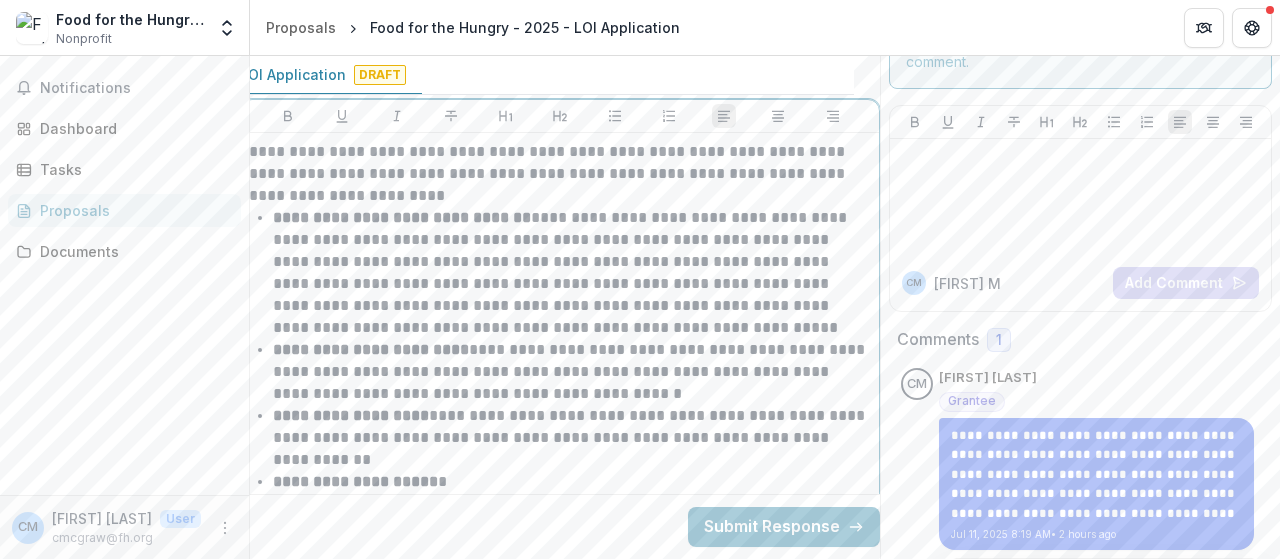 click on "**********" at bounding box center (572, 273) 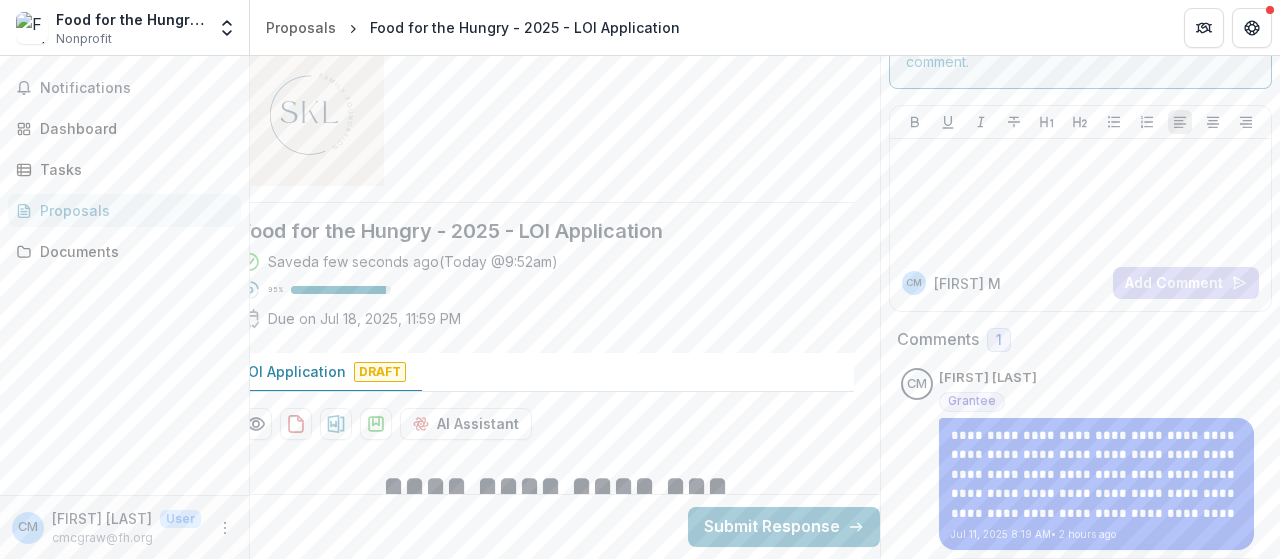 scroll, scrollTop: 200, scrollLeft: 26, axis: both 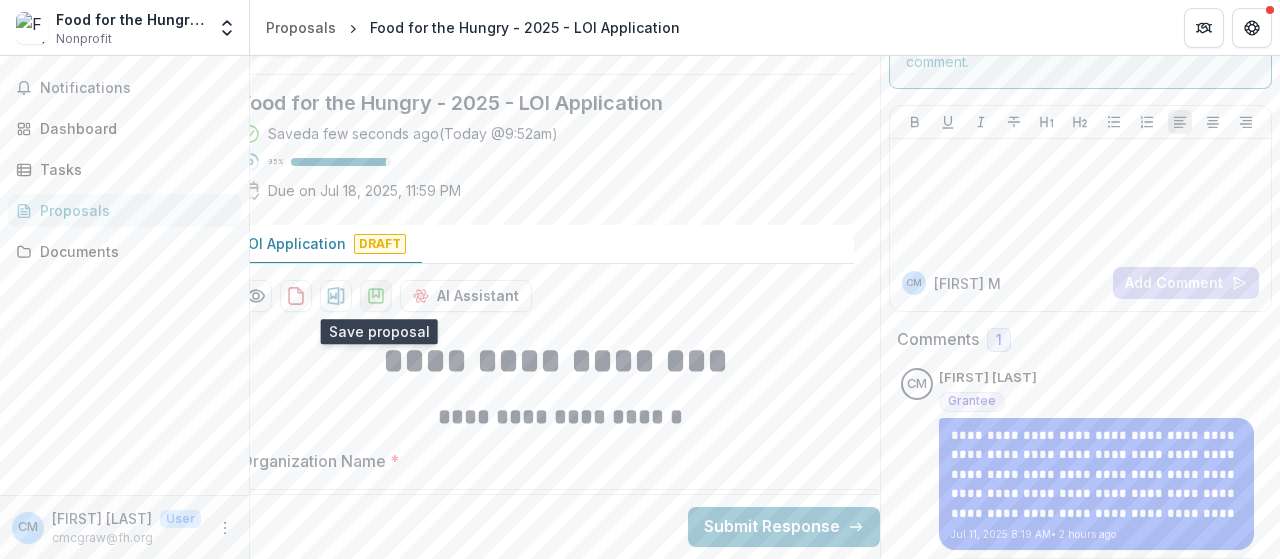 click 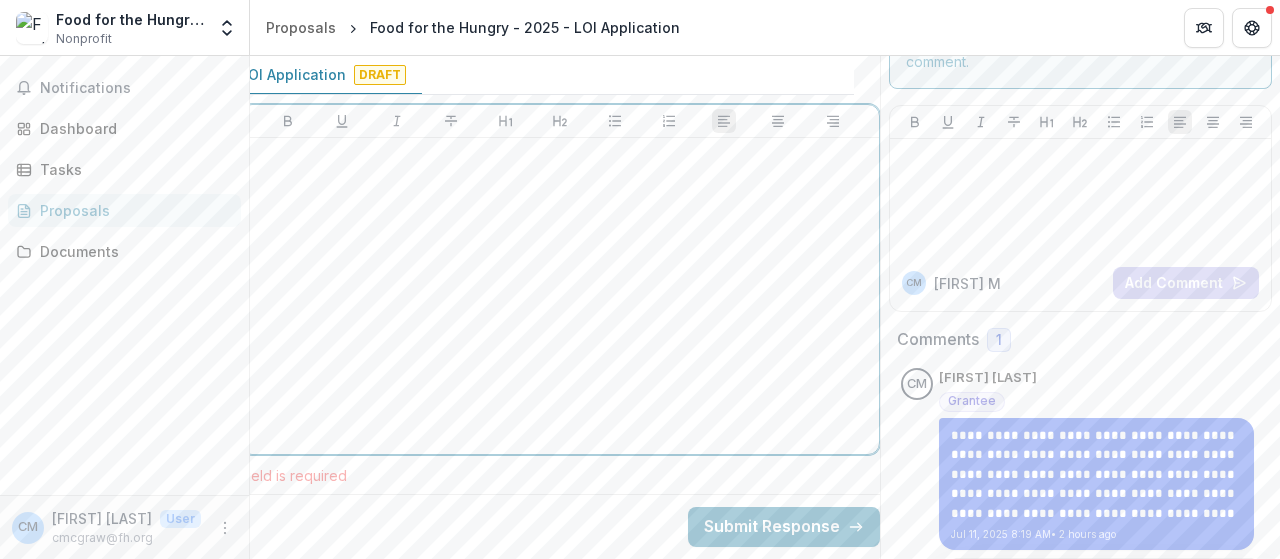 click at bounding box center [560, 296] 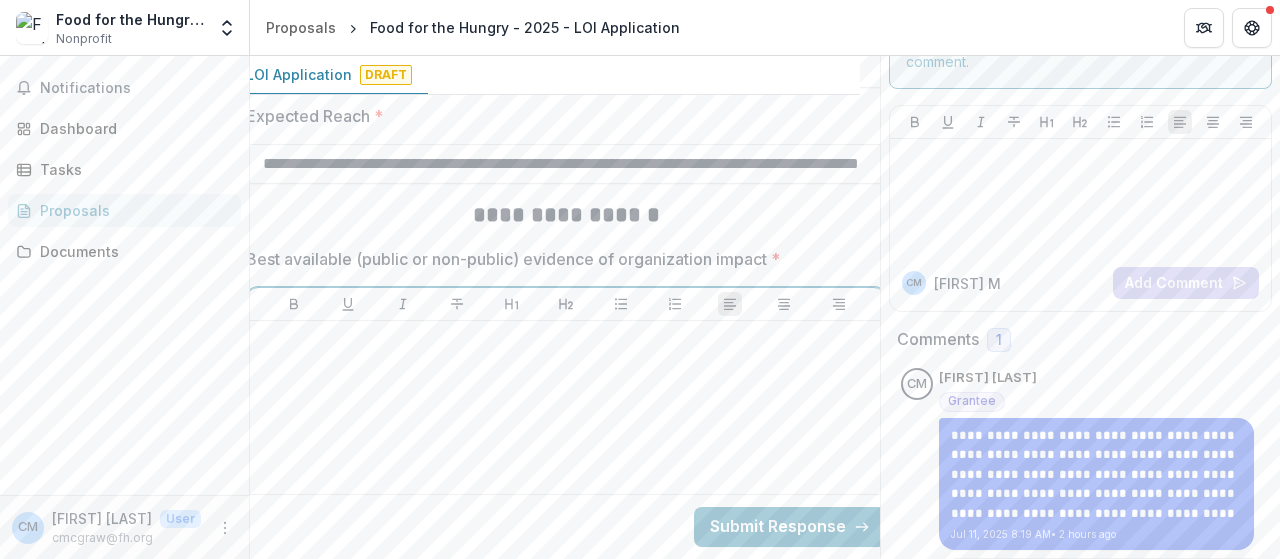 scroll, scrollTop: 2800, scrollLeft: 20, axis: both 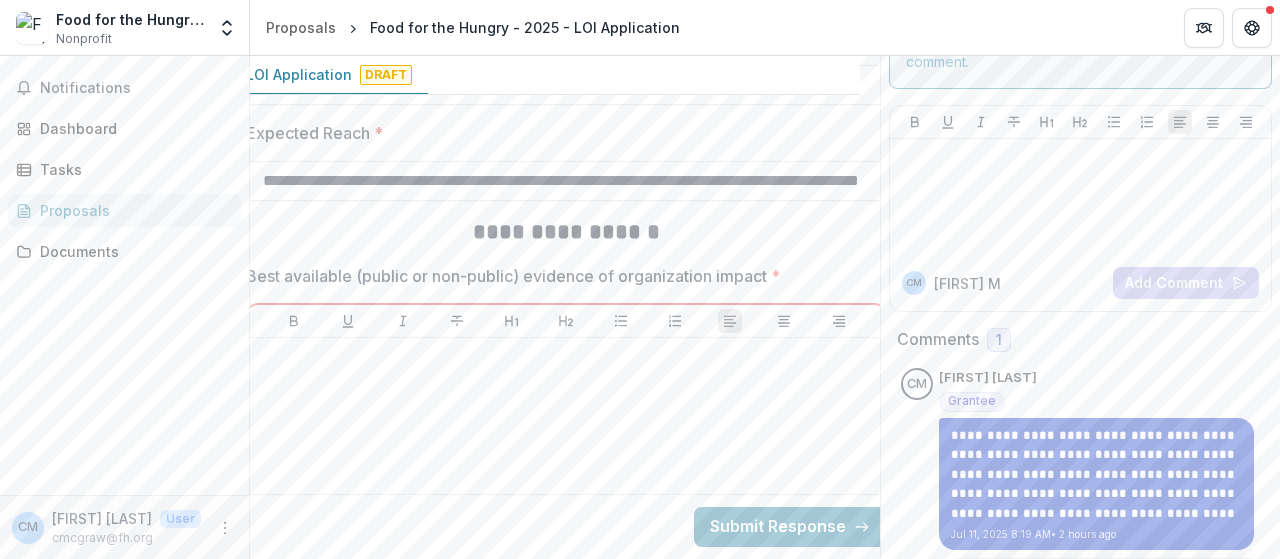 click on "**********" at bounding box center (1096, 475) 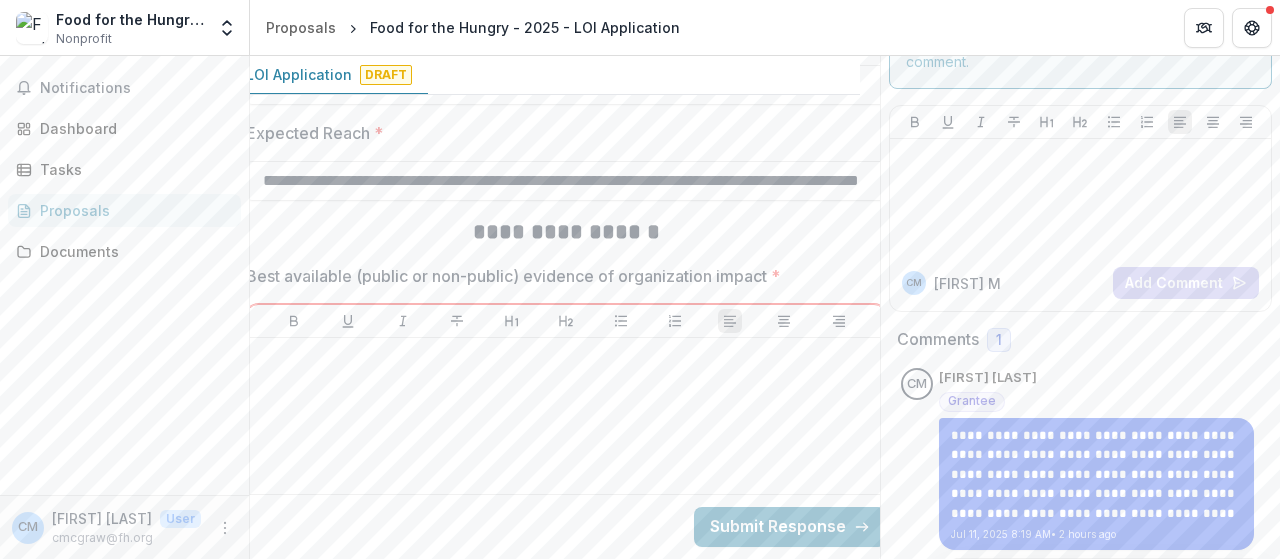 drag, startPoint x: 1165, startPoint y: 462, endPoint x: 1218, endPoint y: 355, distance: 119.40687 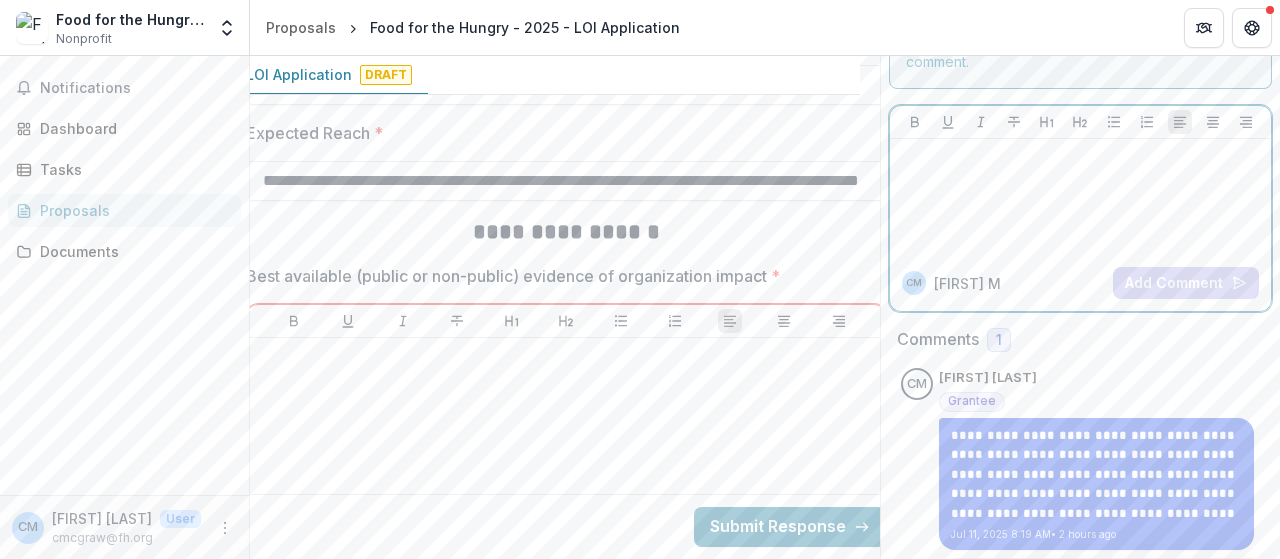 click at bounding box center (1080, 197) 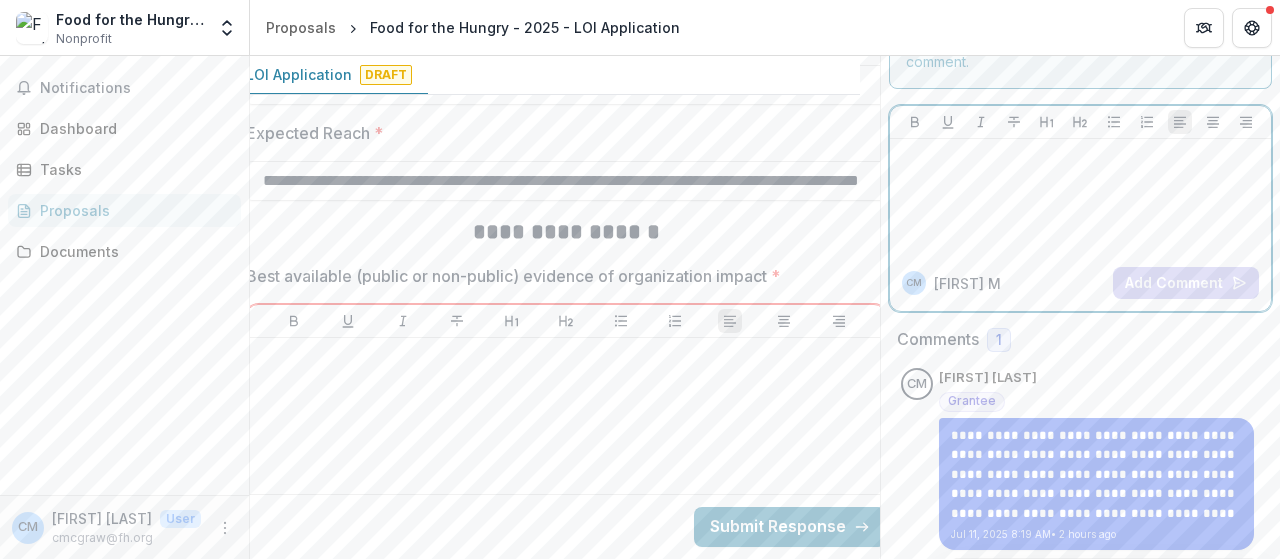 type 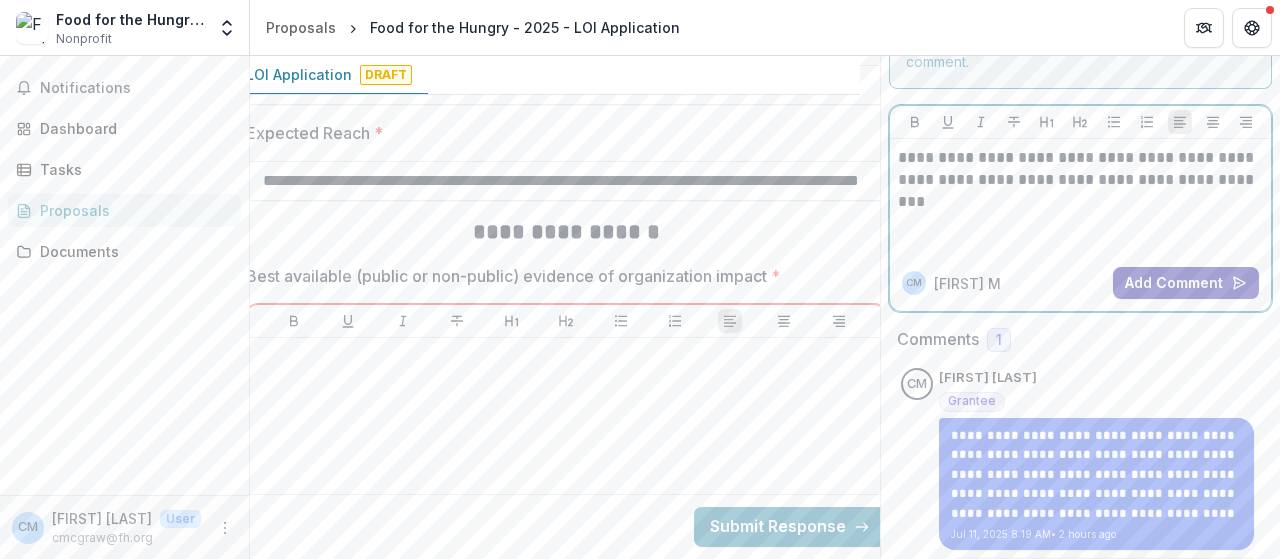 click on "Add Comment" at bounding box center [1186, 283] 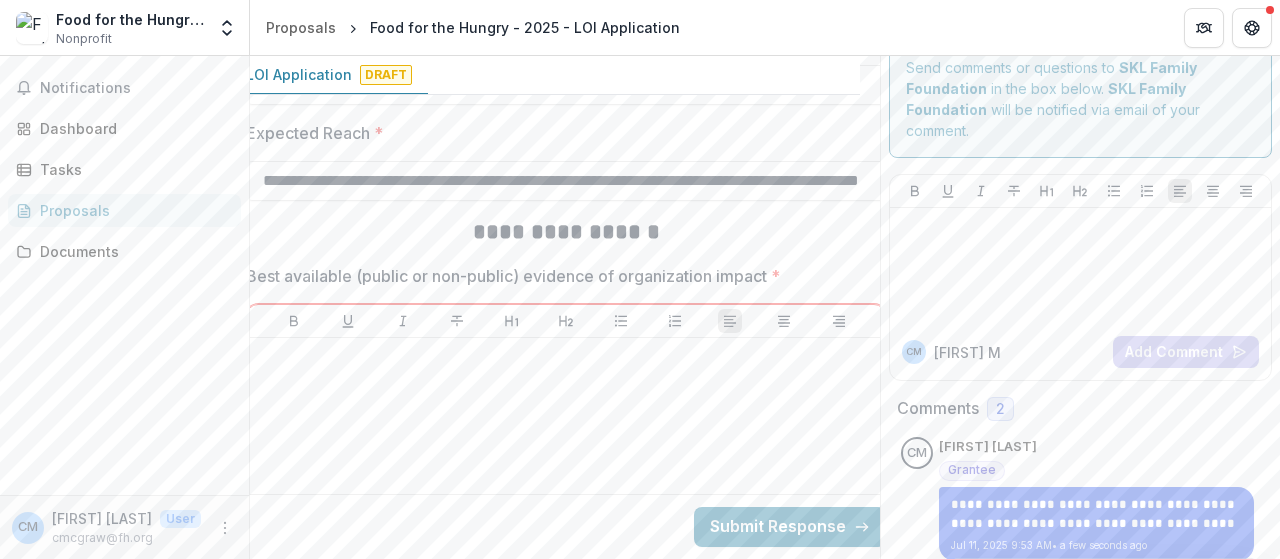 scroll, scrollTop: 0, scrollLeft: 0, axis: both 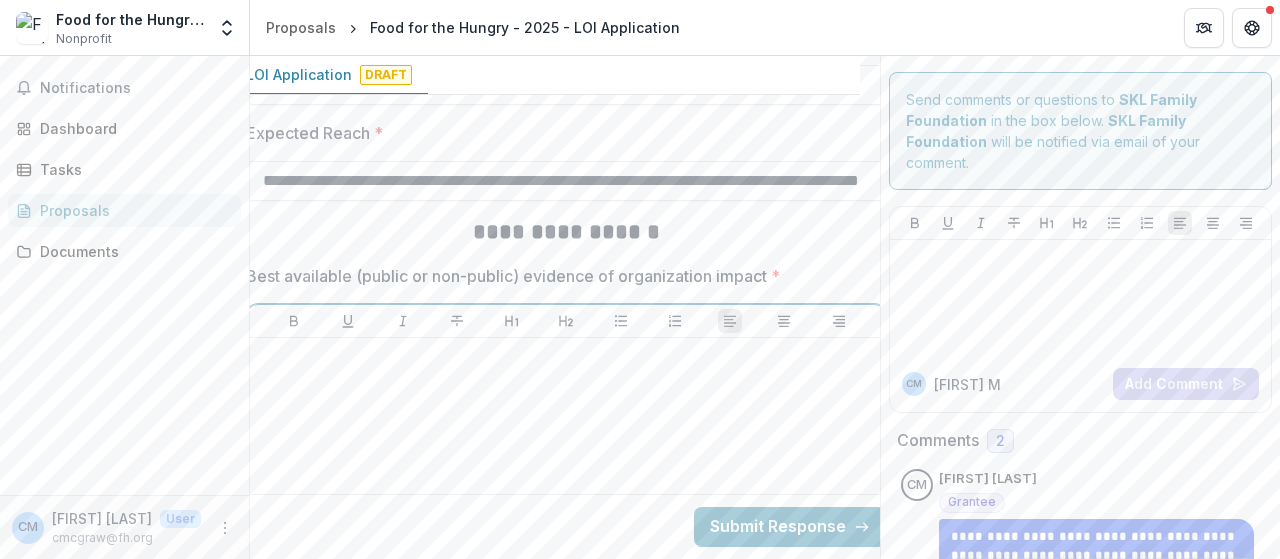 click at bounding box center [566, 496] 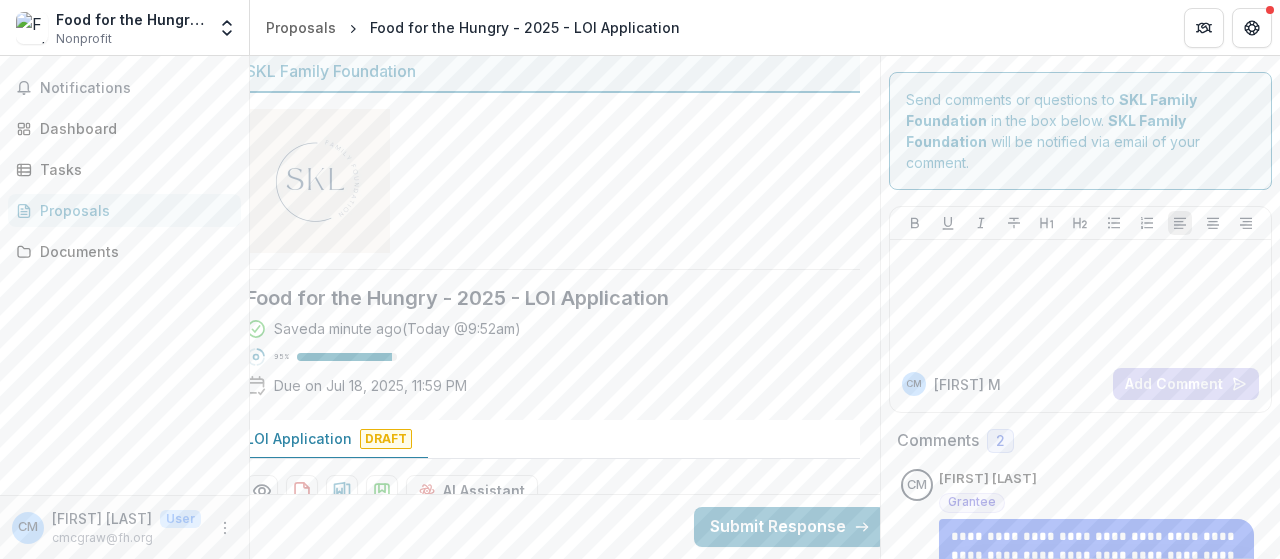 scroll, scrollTop: 0, scrollLeft: 20, axis: horizontal 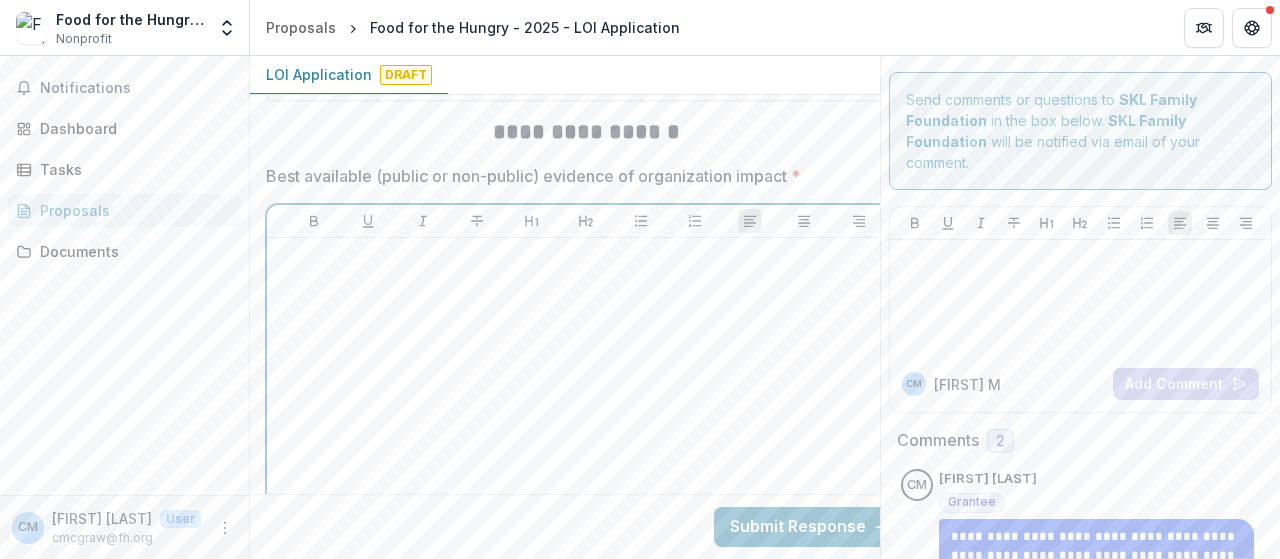click at bounding box center (586, 396) 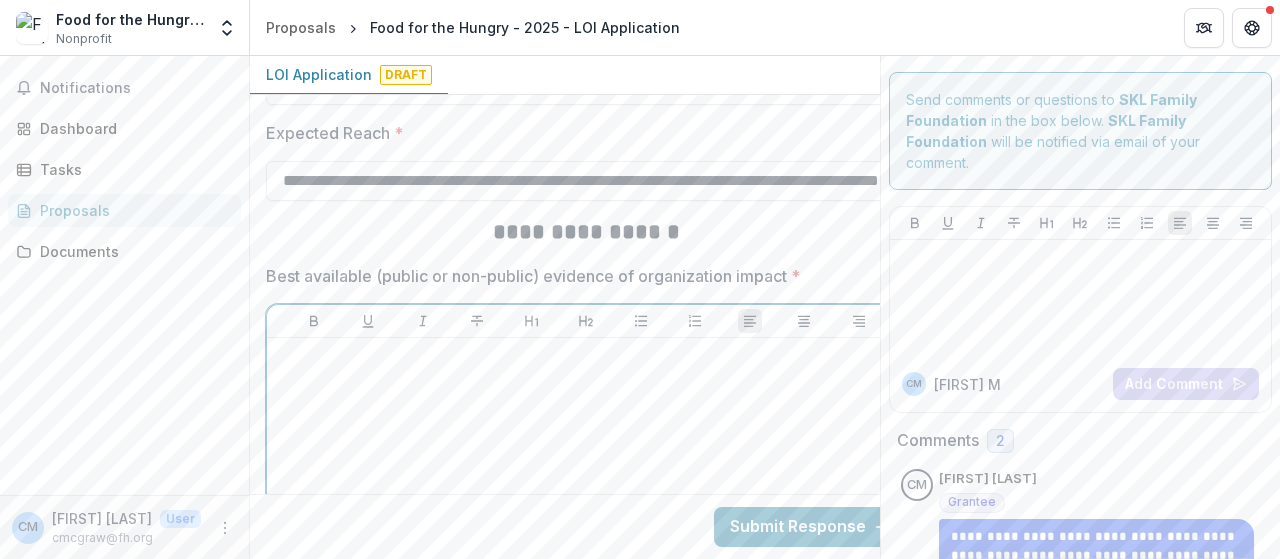 click at bounding box center [586, 496] 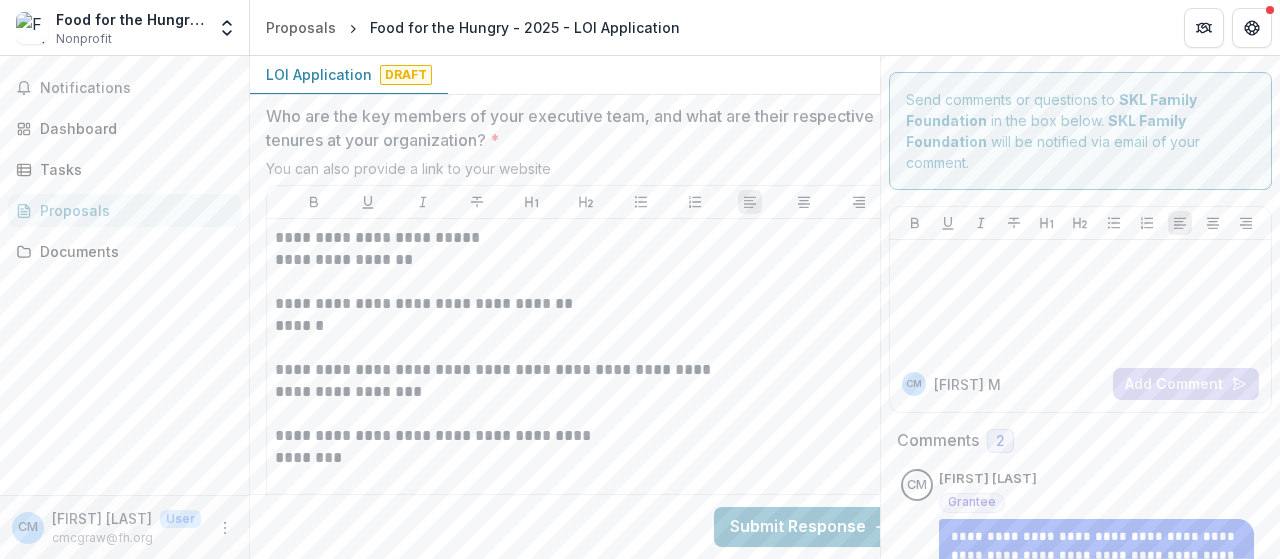 scroll, scrollTop: 5200, scrollLeft: 0, axis: vertical 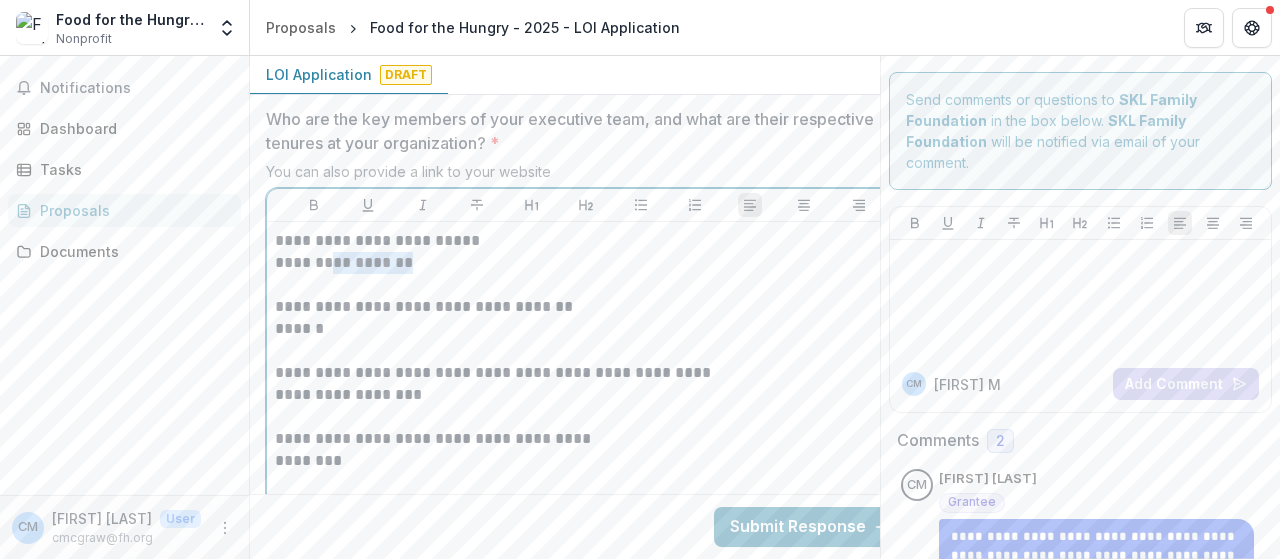 drag, startPoint x: 418, startPoint y: 251, endPoint x: 330, endPoint y: 253, distance: 88.02273 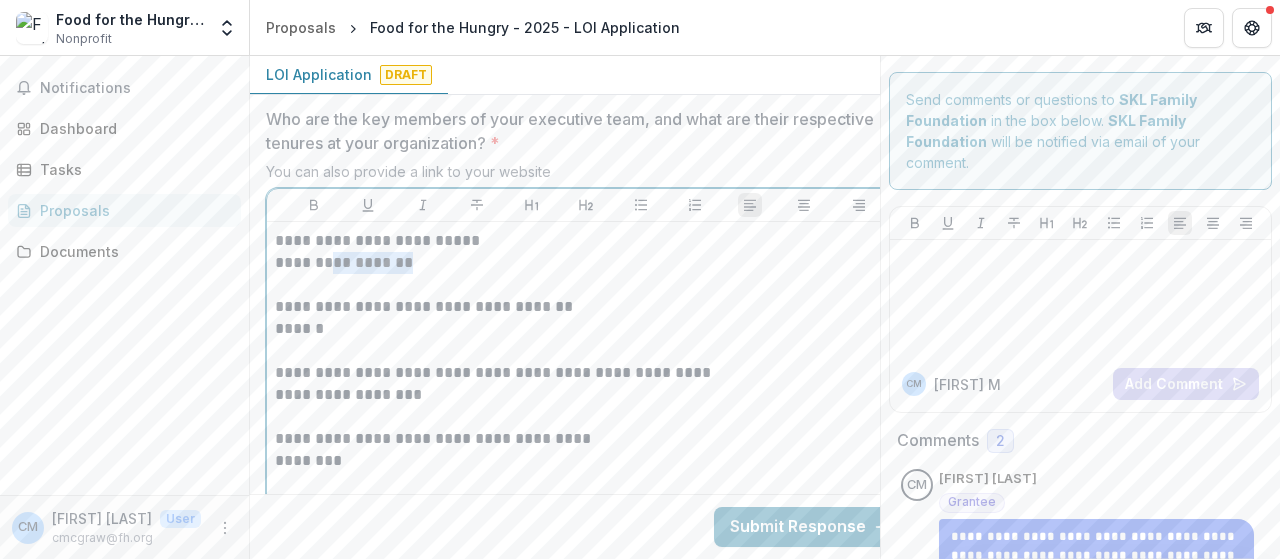 click on "**********" at bounding box center (586, 263) 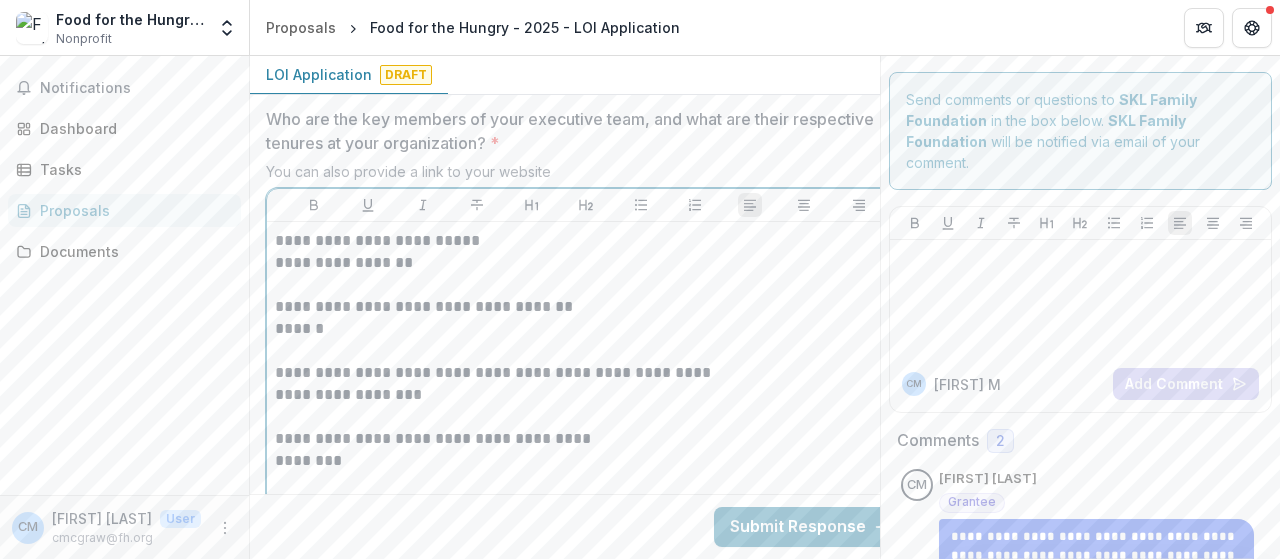 click at bounding box center (586, 285) 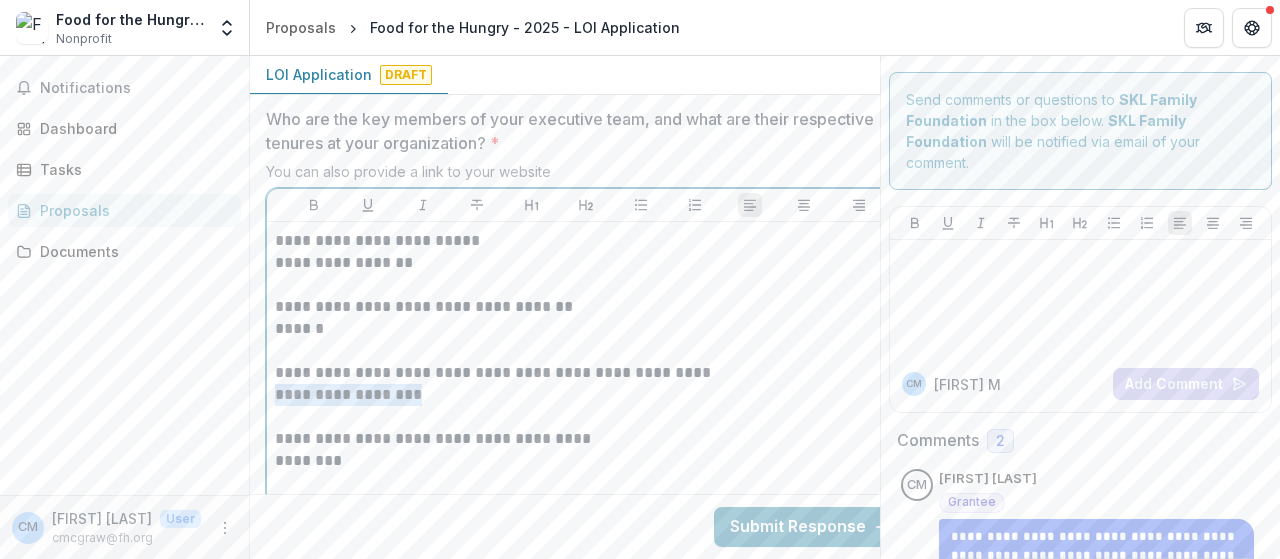 drag, startPoint x: 423, startPoint y: 390, endPoint x: 261, endPoint y: 387, distance: 162.02777 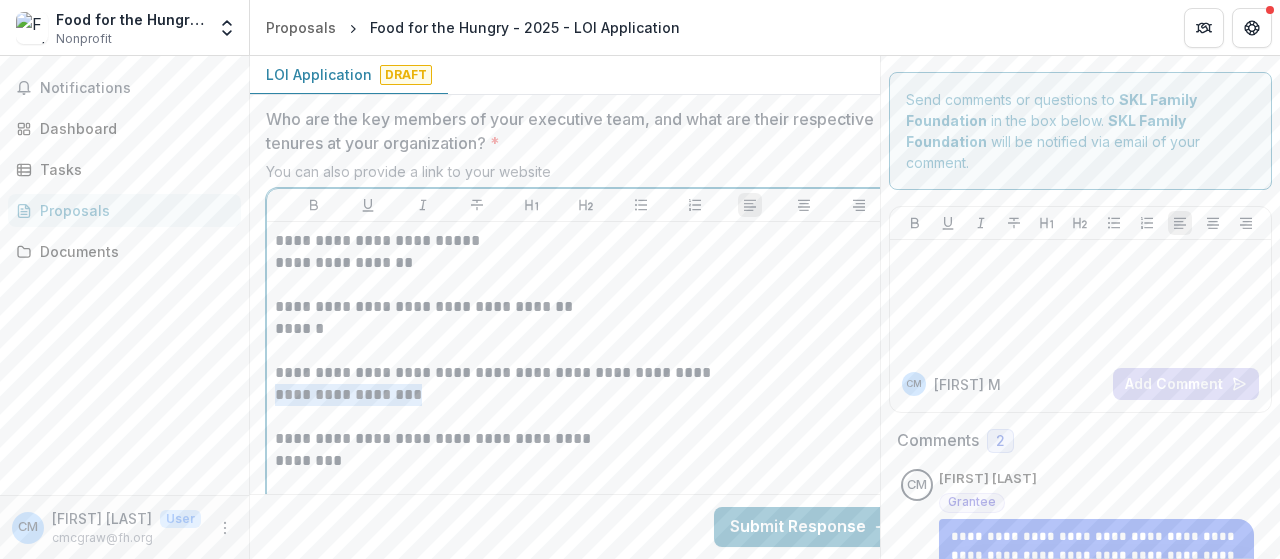 click on "**********" at bounding box center (586, -1680) 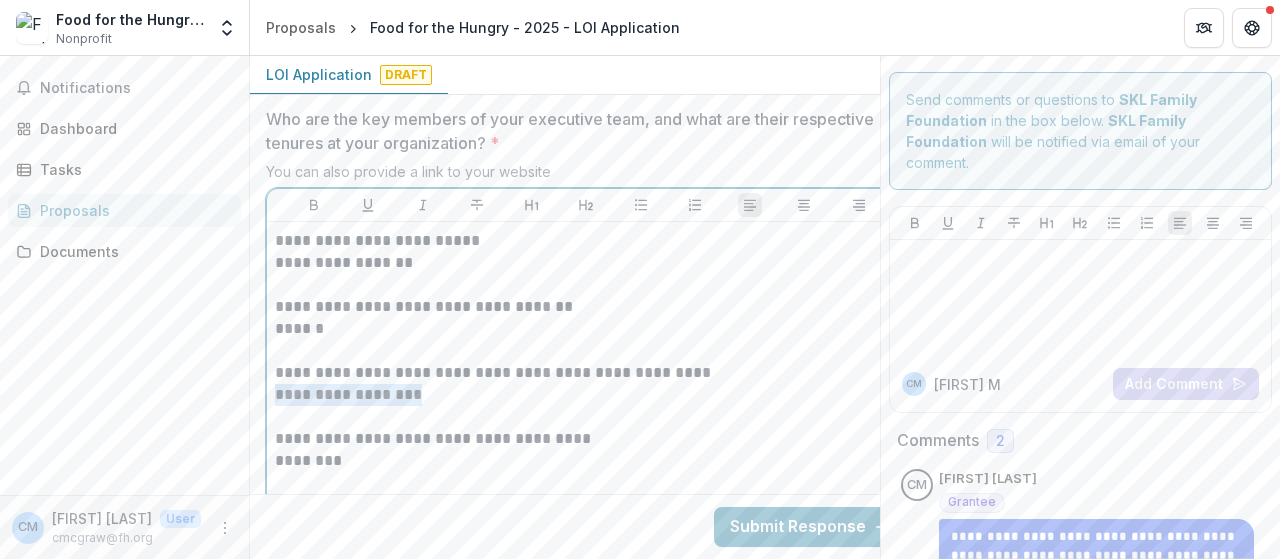 type 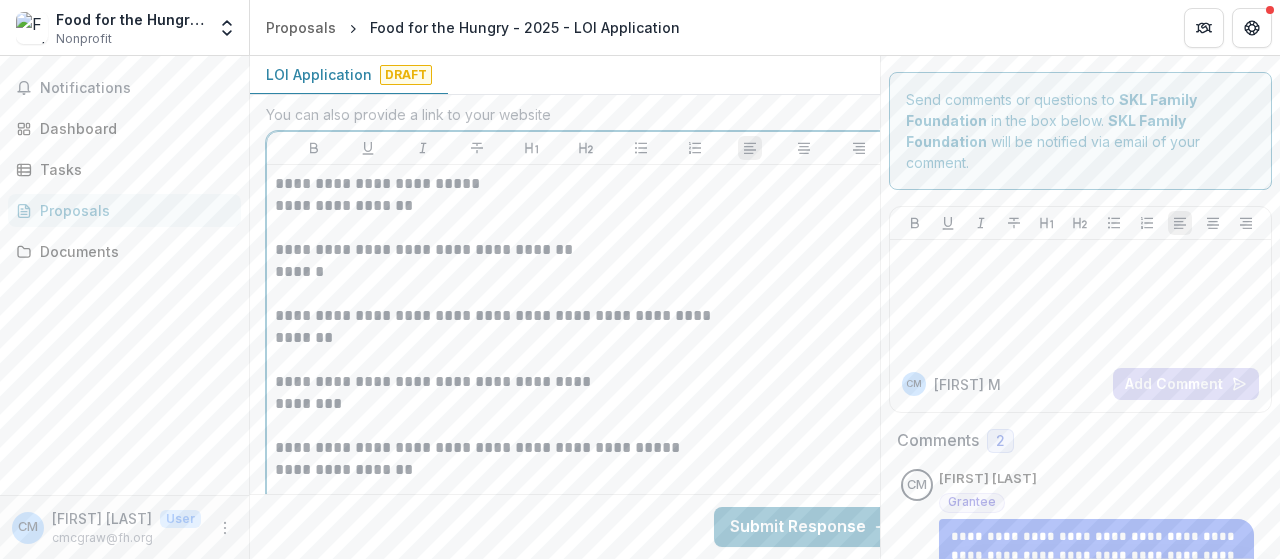 scroll, scrollTop: 5300, scrollLeft: 0, axis: vertical 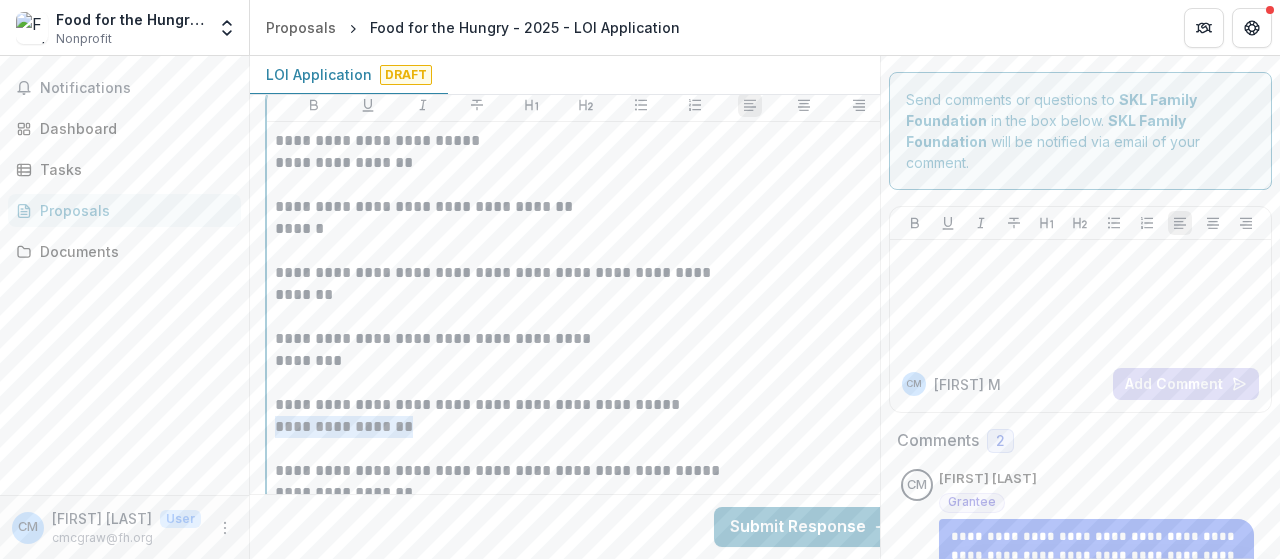 drag, startPoint x: 415, startPoint y: 417, endPoint x: 258, endPoint y: 420, distance: 157.02866 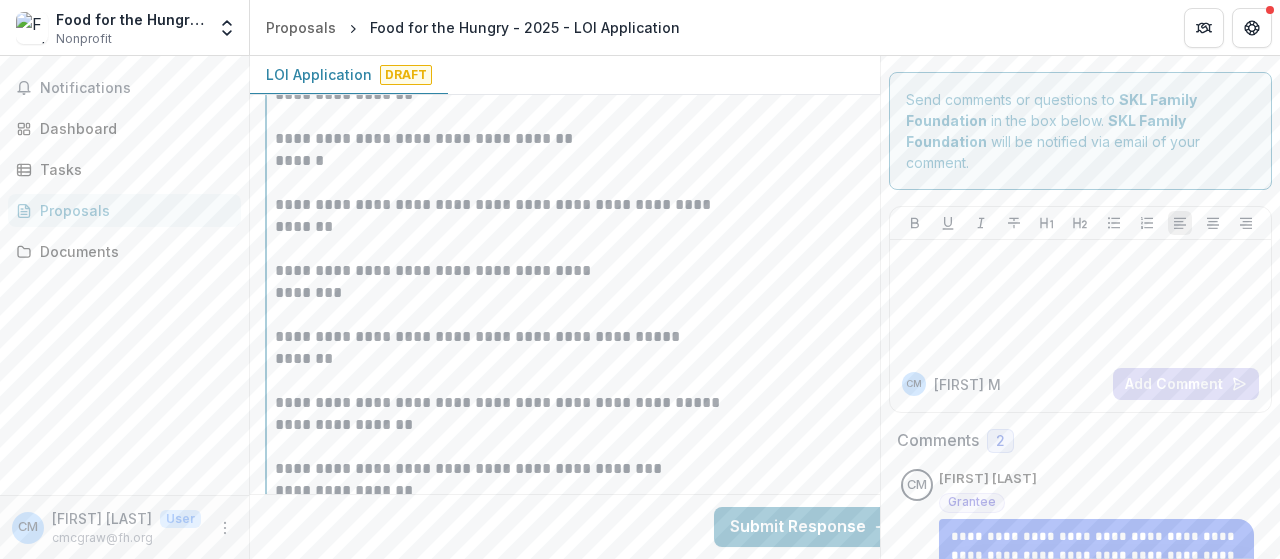 scroll, scrollTop: 5400, scrollLeft: 0, axis: vertical 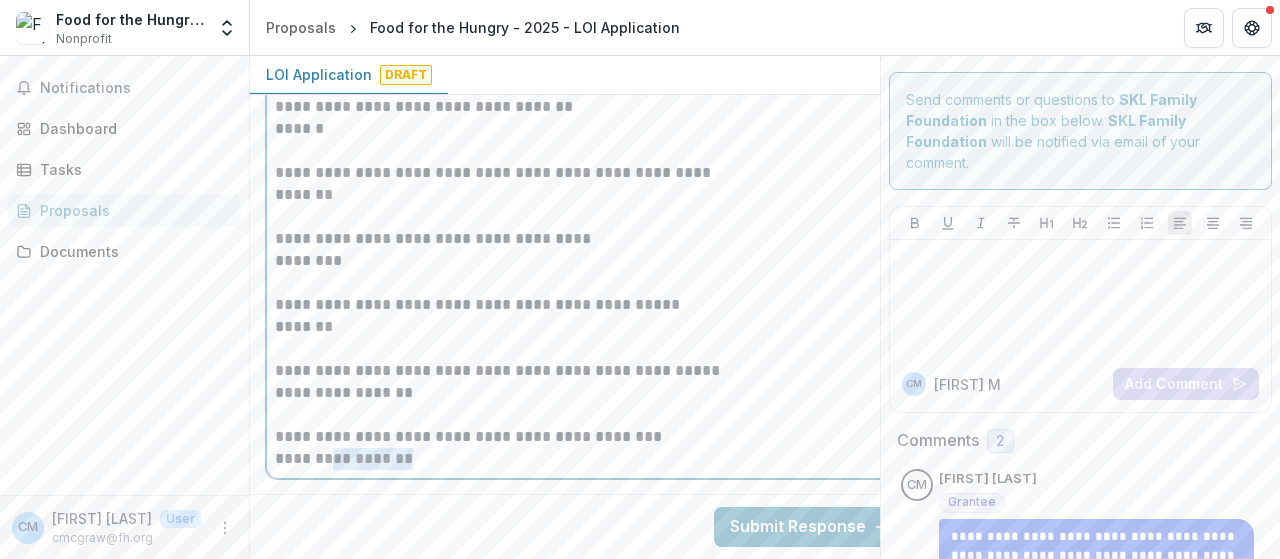 drag, startPoint x: 411, startPoint y: 443, endPoint x: 332, endPoint y: 452, distance: 79.51101 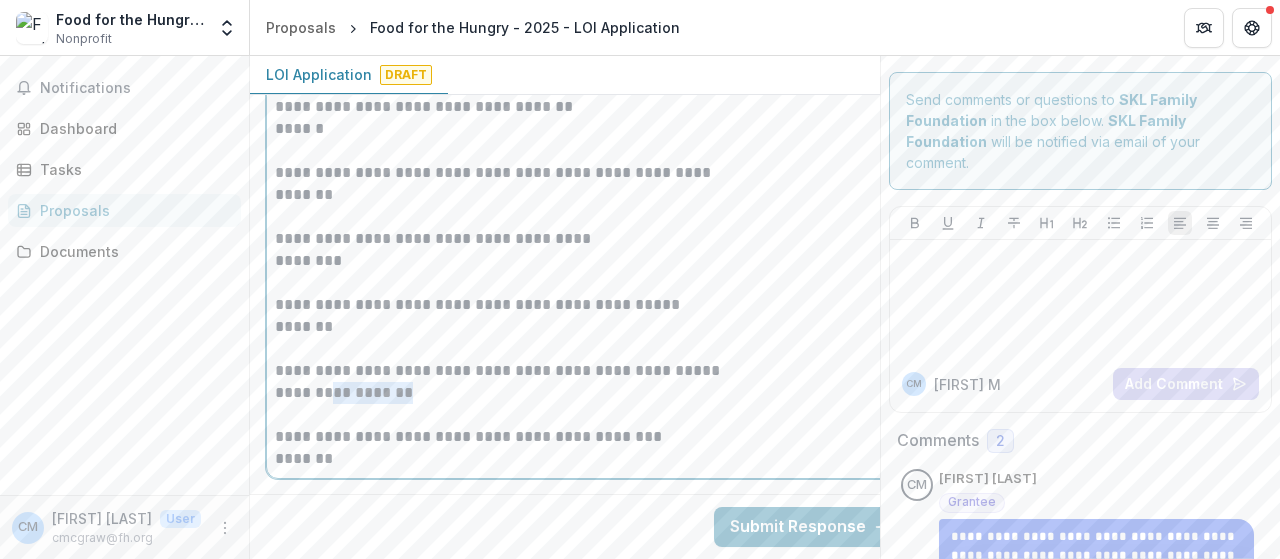 drag, startPoint x: 426, startPoint y: 383, endPoint x: 330, endPoint y: 387, distance: 96.0833 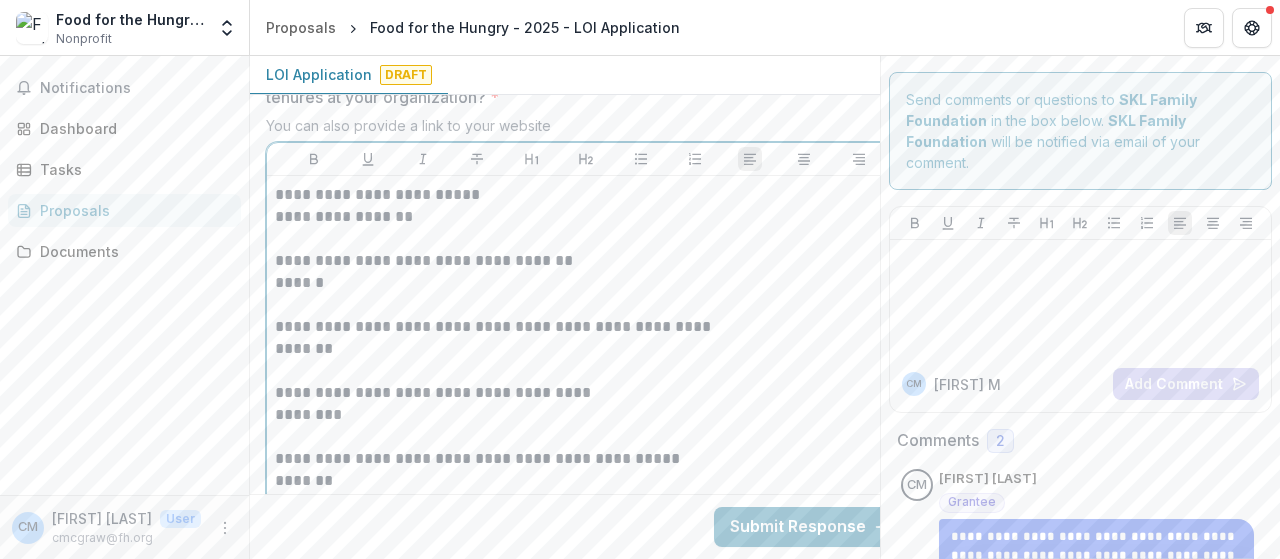 scroll, scrollTop: 5200, scrollLeft: 0, axis: vertical 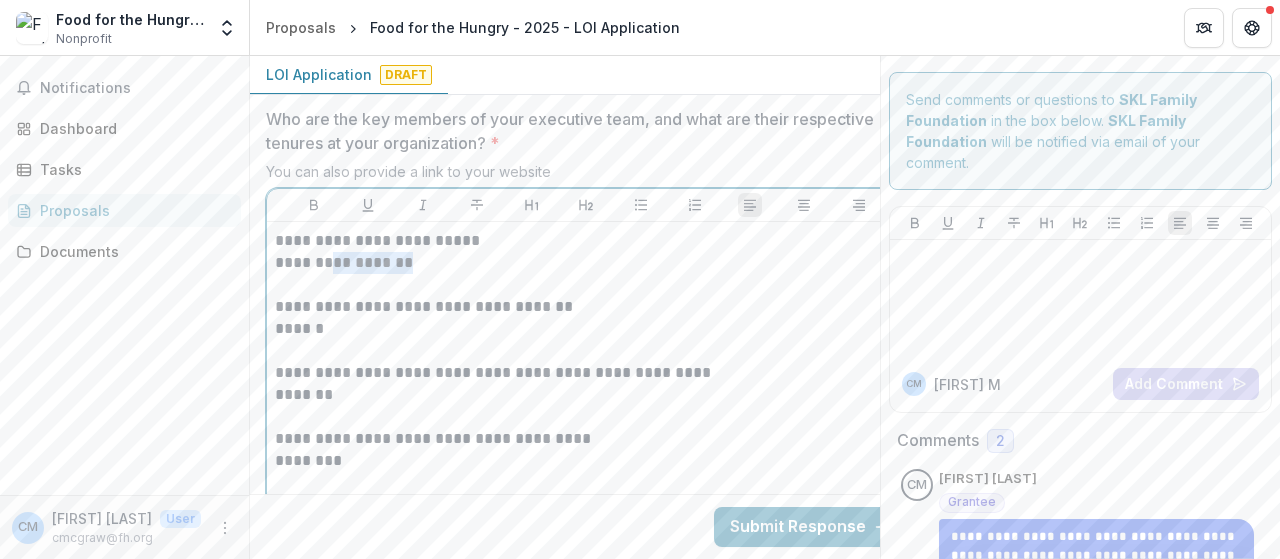 drag, startPoint x: 410, startPoint y: 257, endPoint x: 328, endPoint y: 256, distance: 82.006096 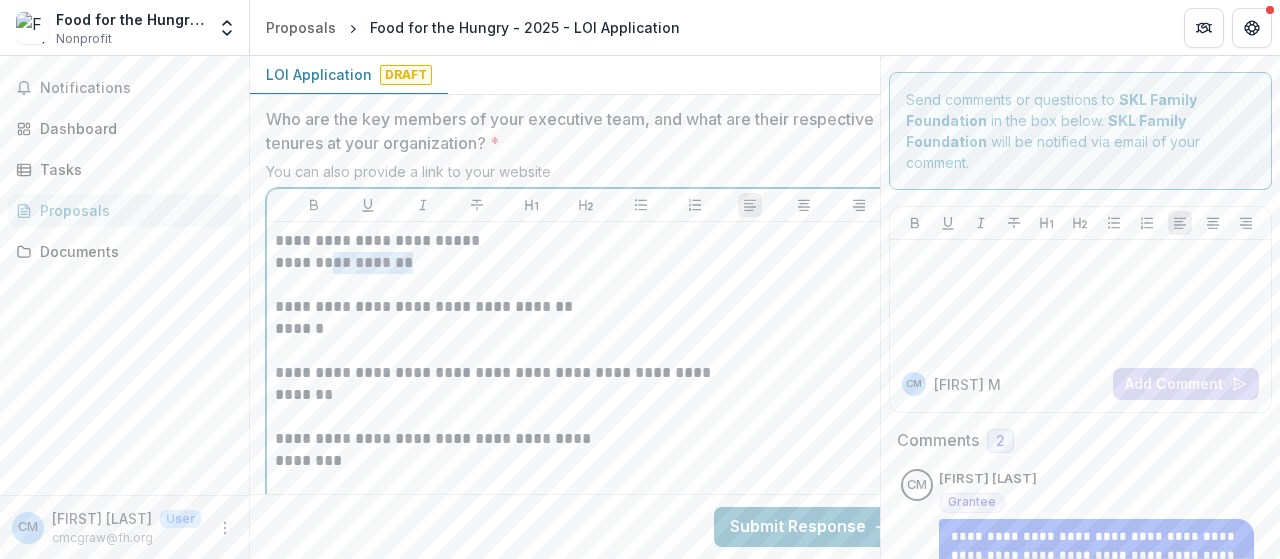 click on "**********" at bounding box center [586, 263] 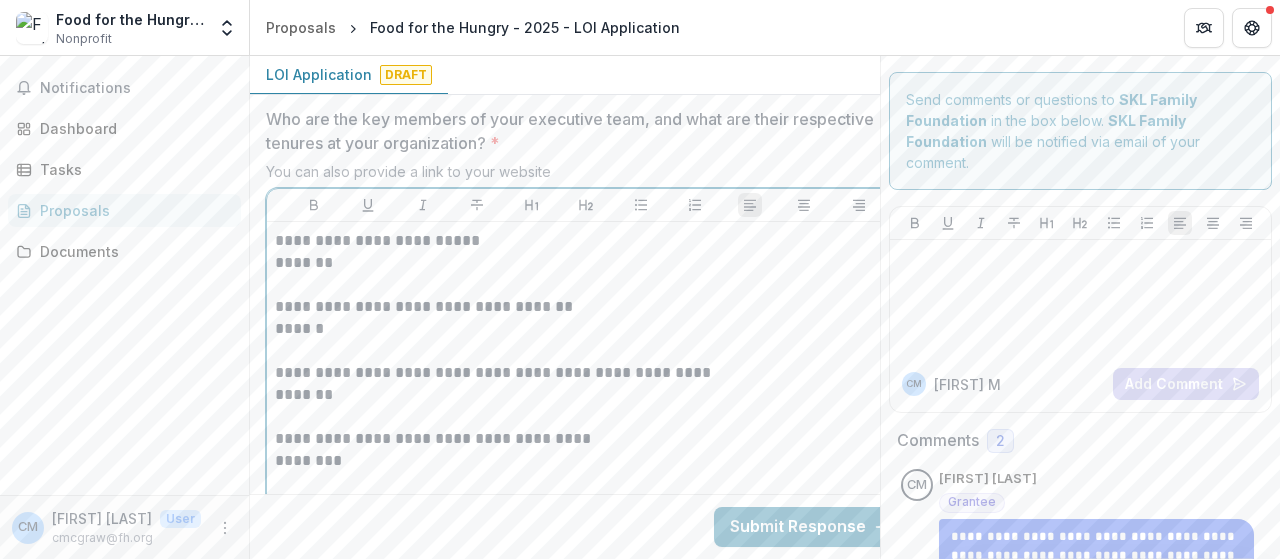 click at bounding box center (586, 285) 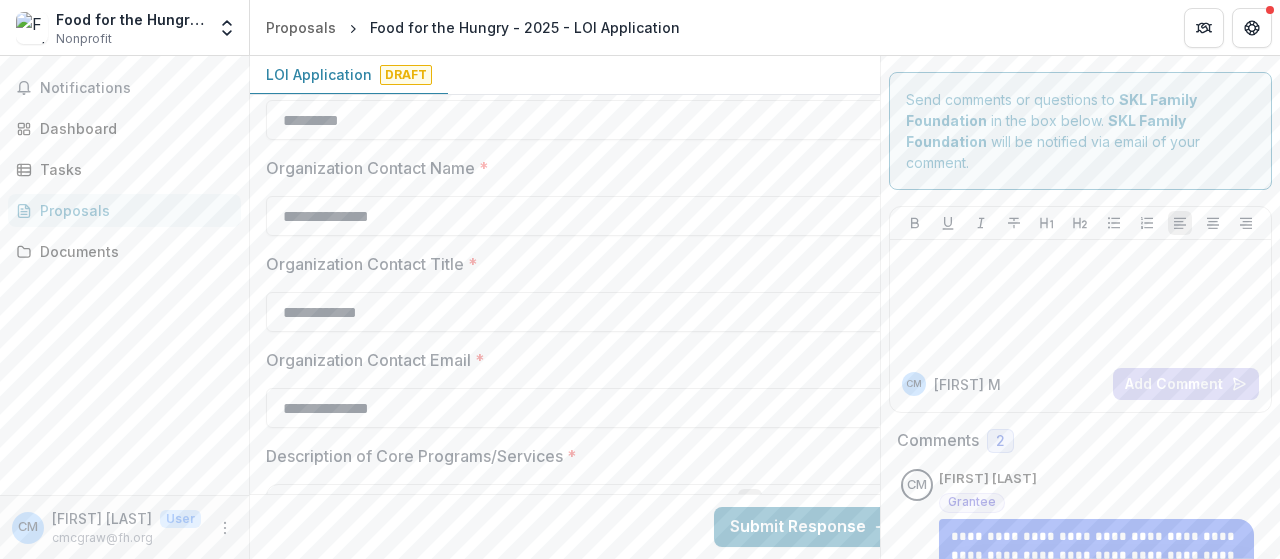scroll, scrollTop: 300, scrollLeft: 0, axis: vertical 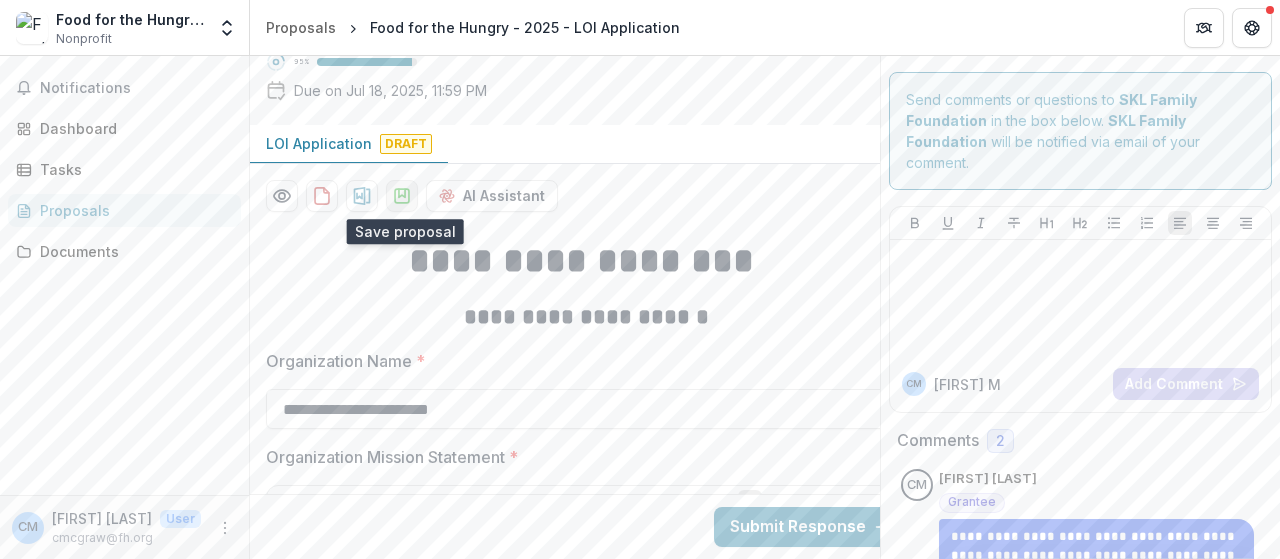 click 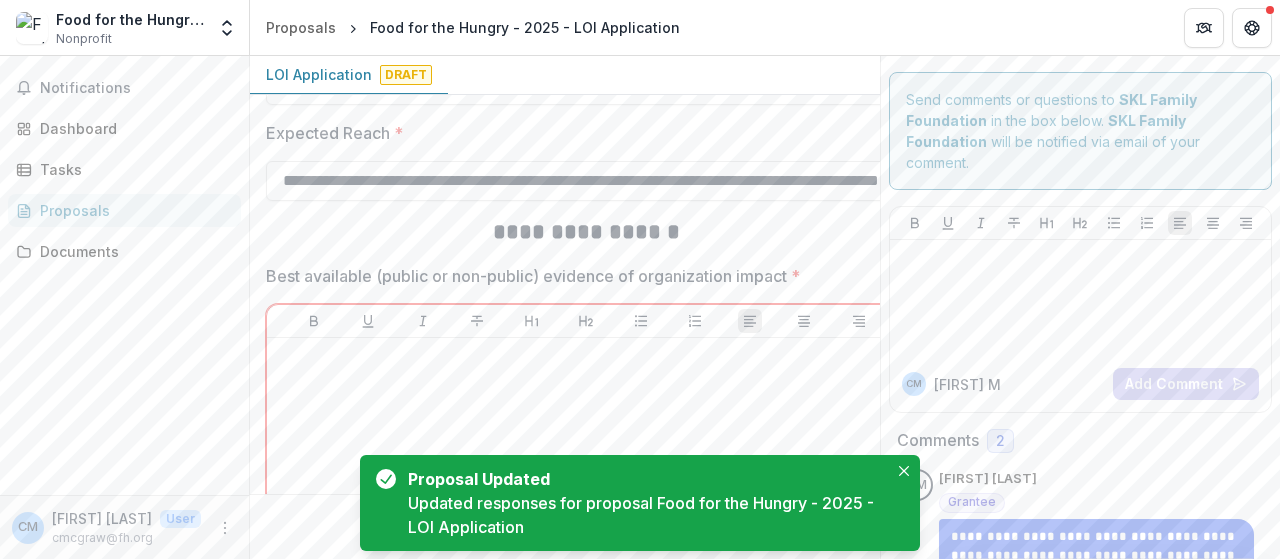 scroll, scrollTop: 2900, scrollLeft: 0, axis: vertical 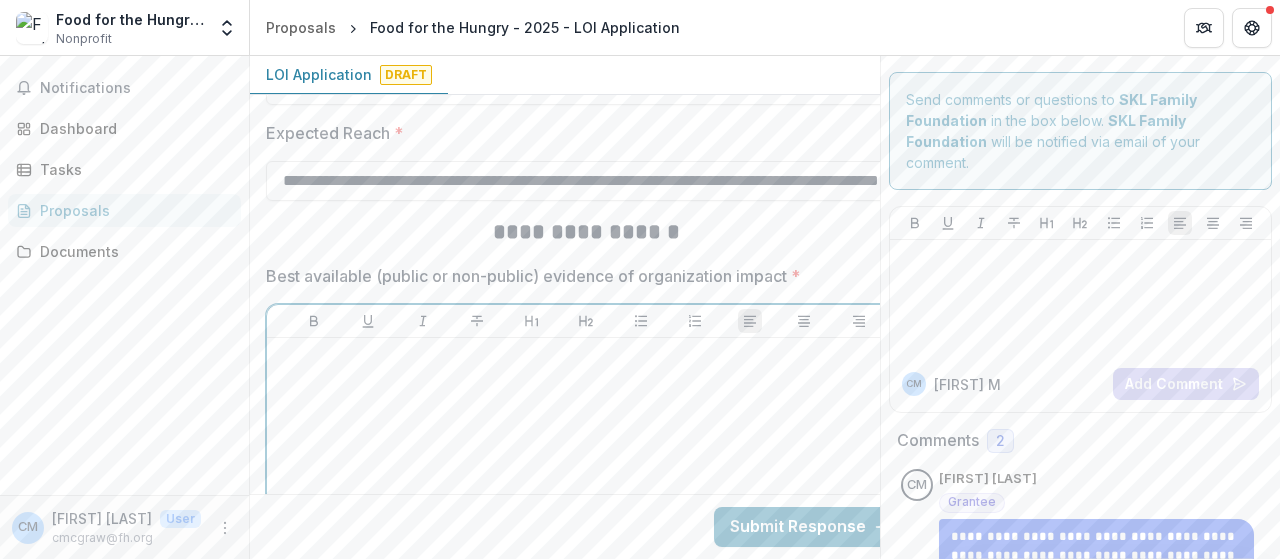click at bounding box center (586, 357) 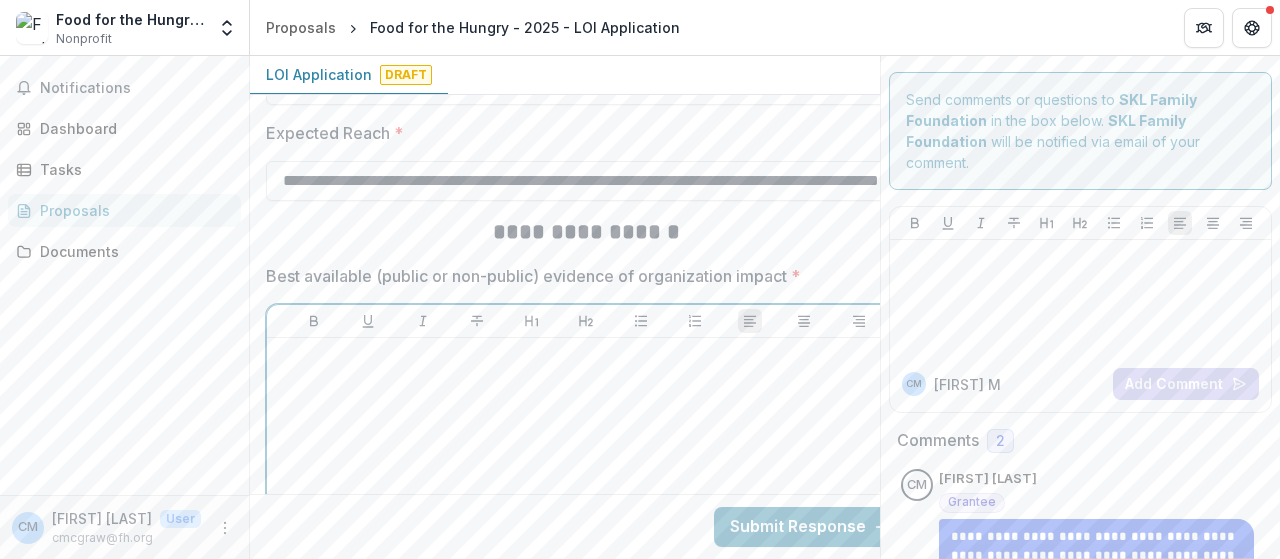 scroll, scrollTop: 2952, scrollLeft: 0, axis: vertical 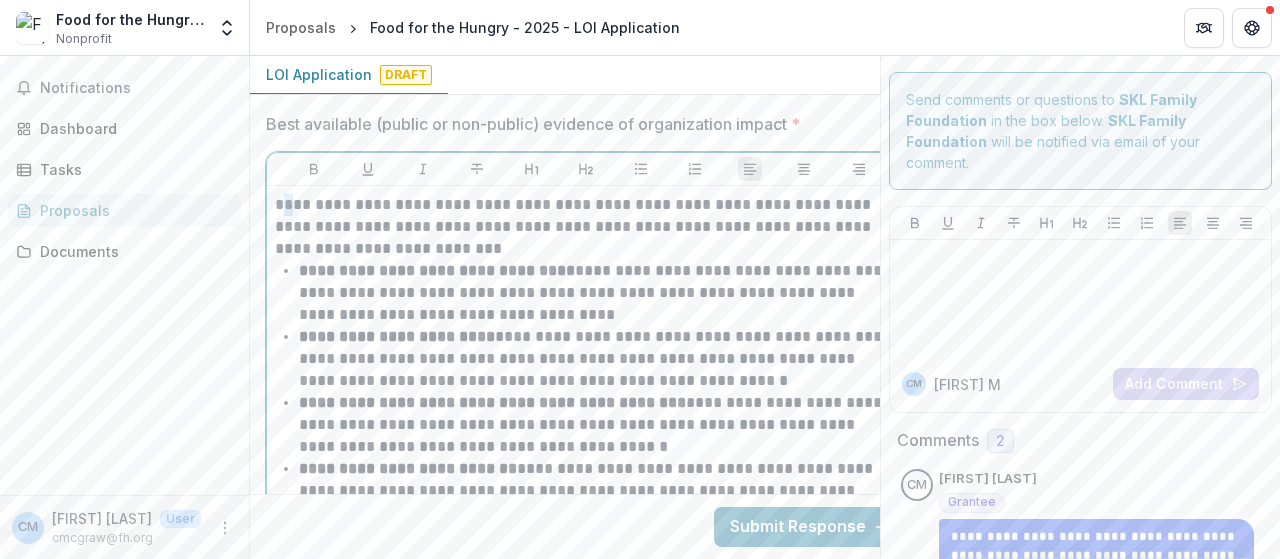 drag, startPoint x: 298, startPoint y: 196, endPoint x: 288, endPoint y: 195, distance: 10.049875 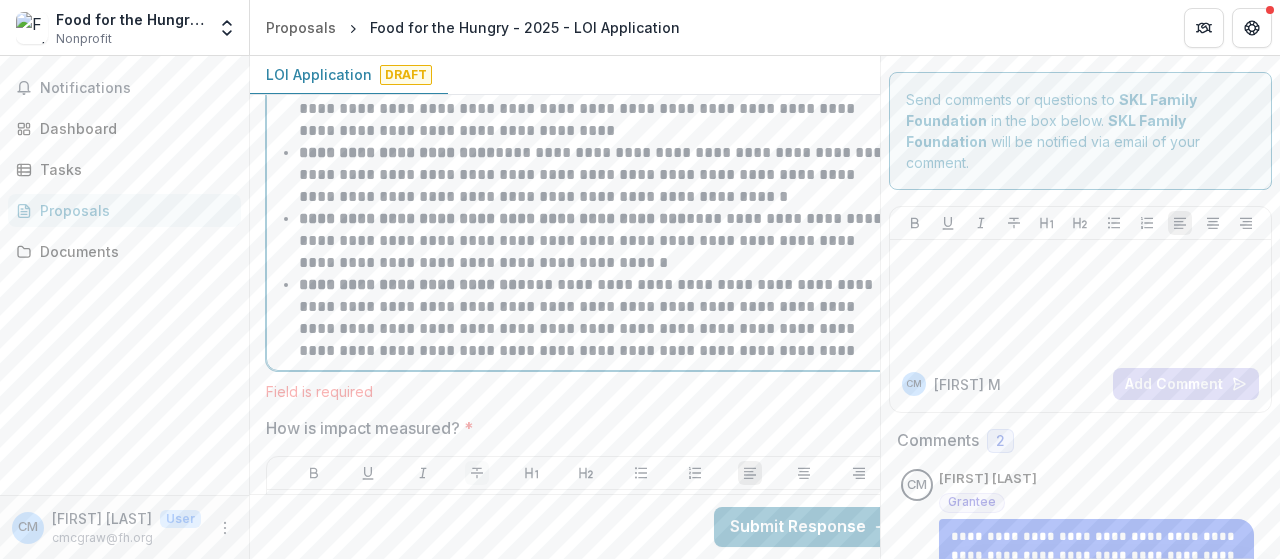 scroll, scrollTop: 3252, scrollLeft: 0, axis: vertical 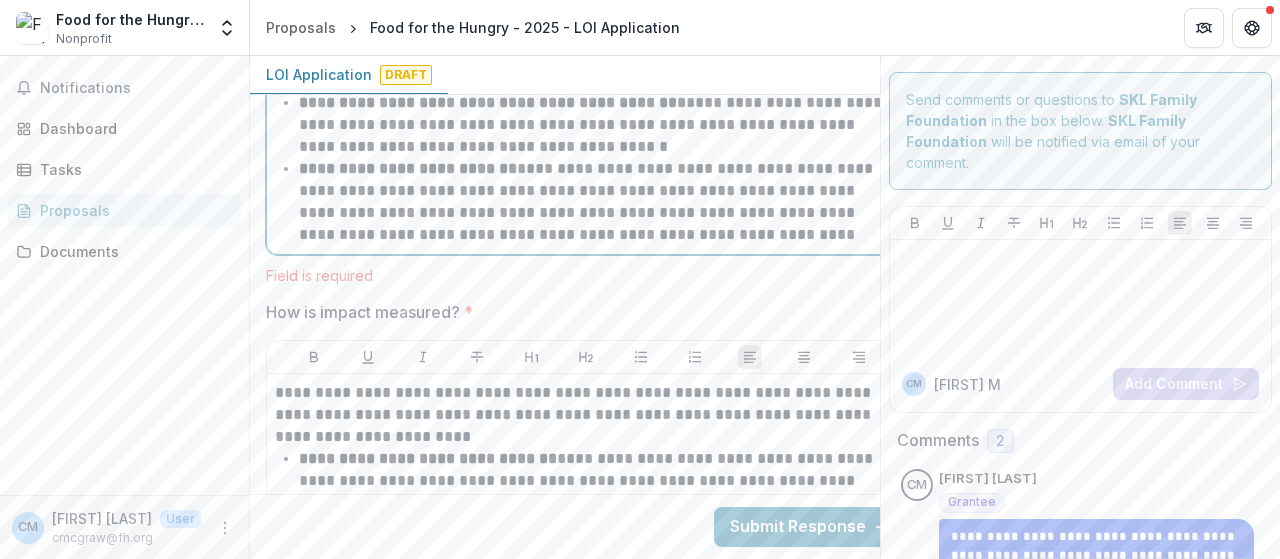 click on "**********" at bounding box center [598, 202] 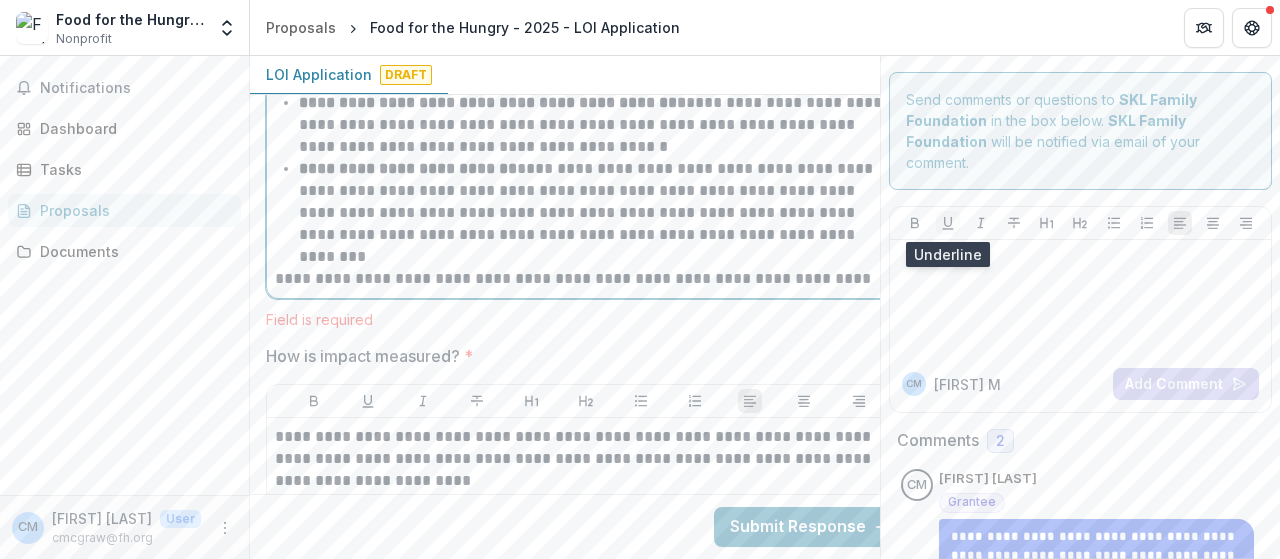 scroll, scrollTop: 3252, scrollLeft: 23, axis: both 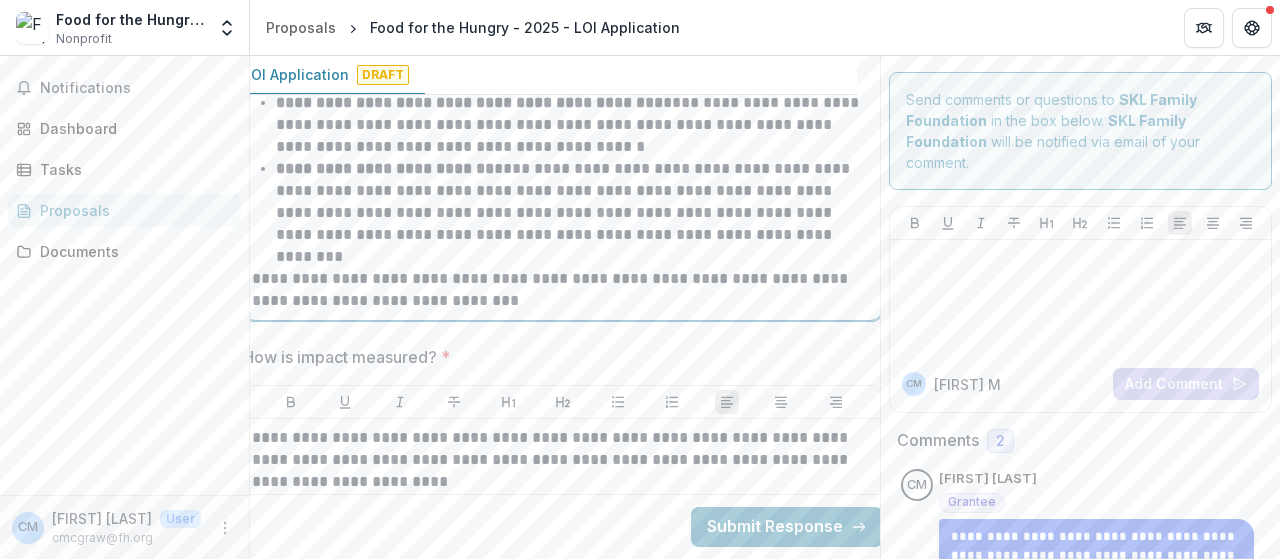 click on "**********" at bounding box center (563, 290) 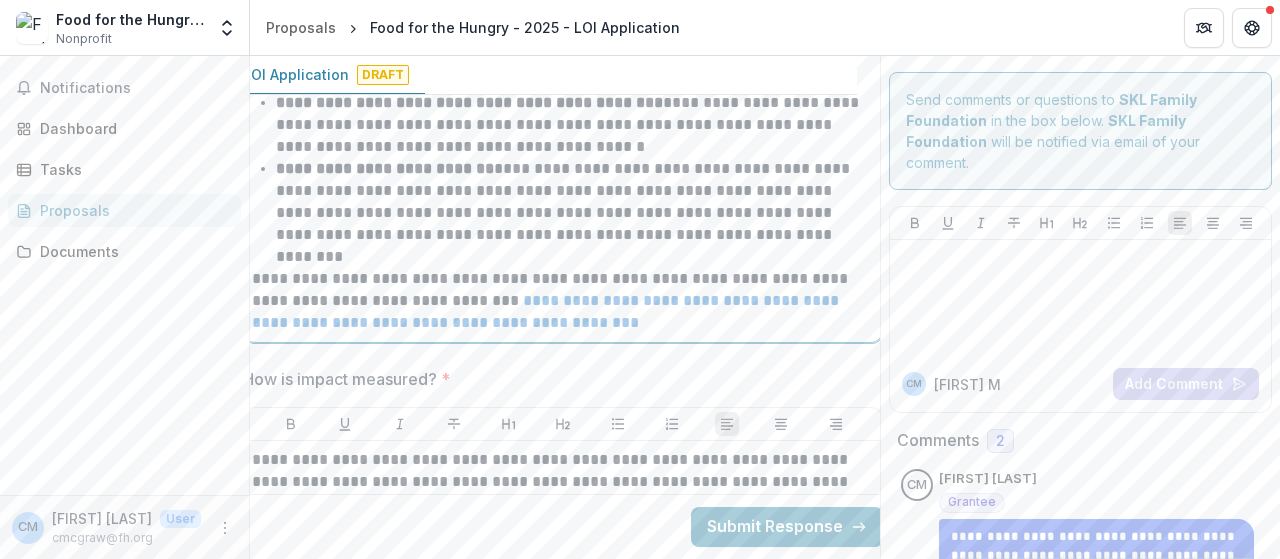 click on "**********" at bounding box center [563, 301] 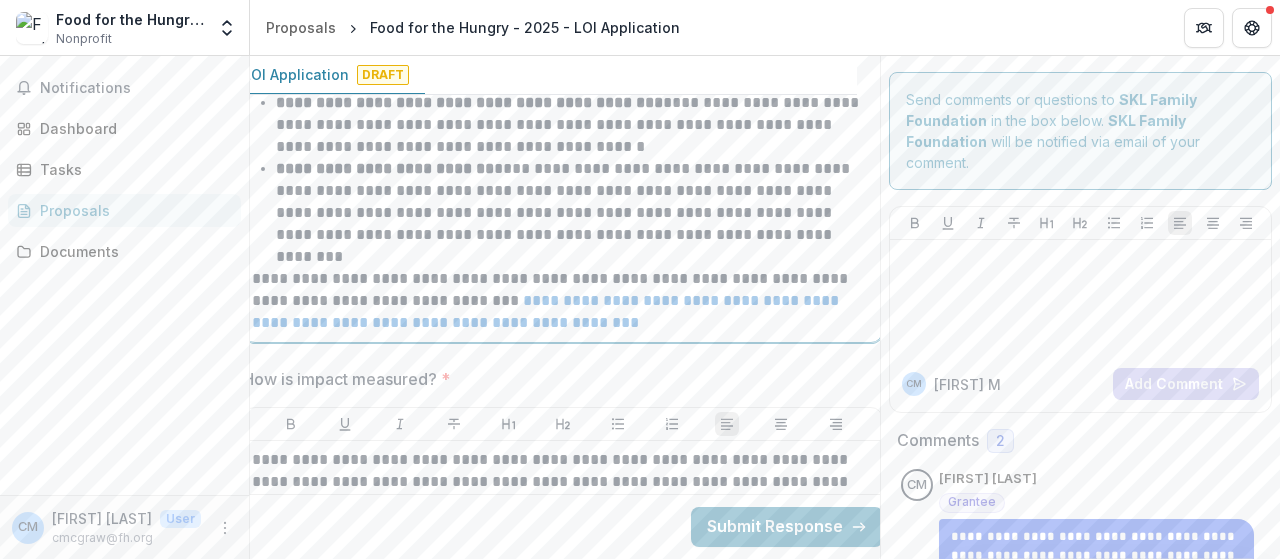 click on "**********" at bounding box center [547, 311] 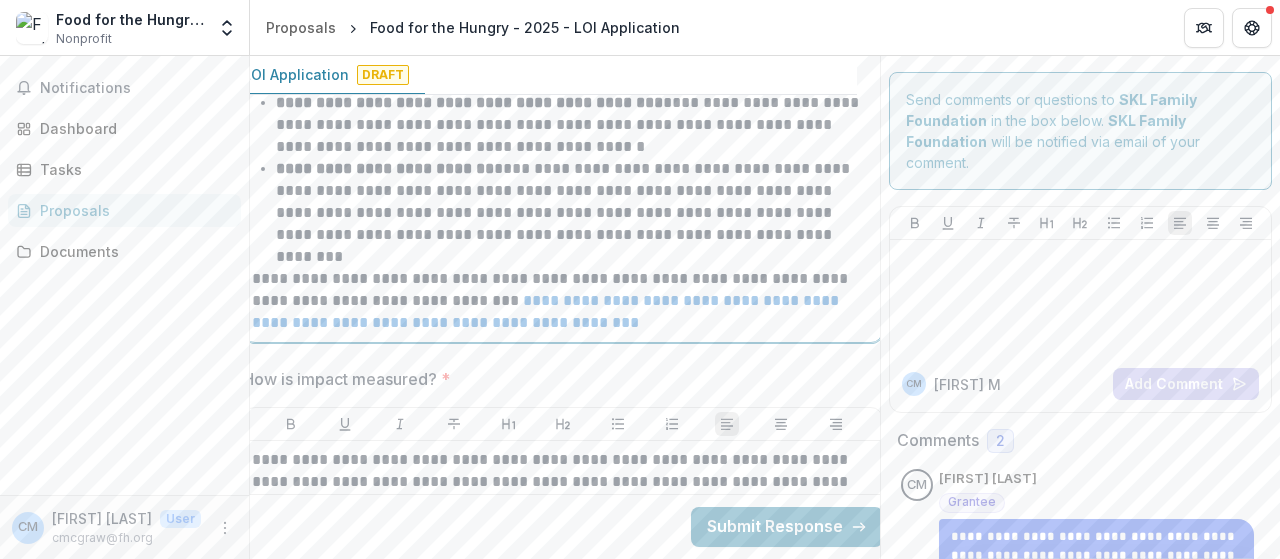 click on "**********" at bounding box center (563, 301) 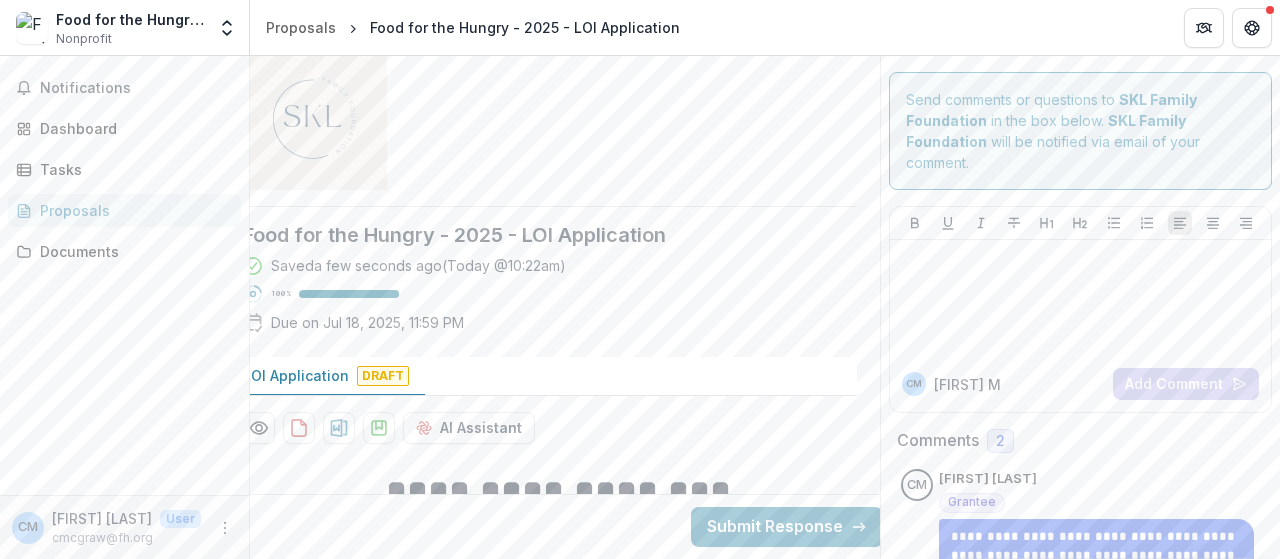 scroll, scrollTop: 100, scrollLeft: 23, axis: both 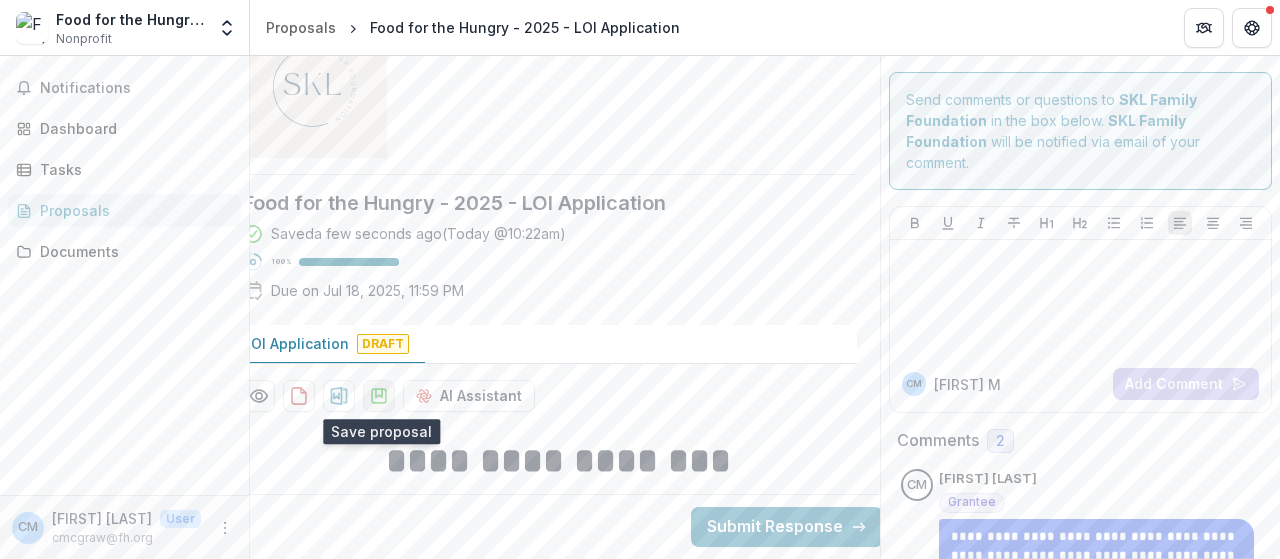 click 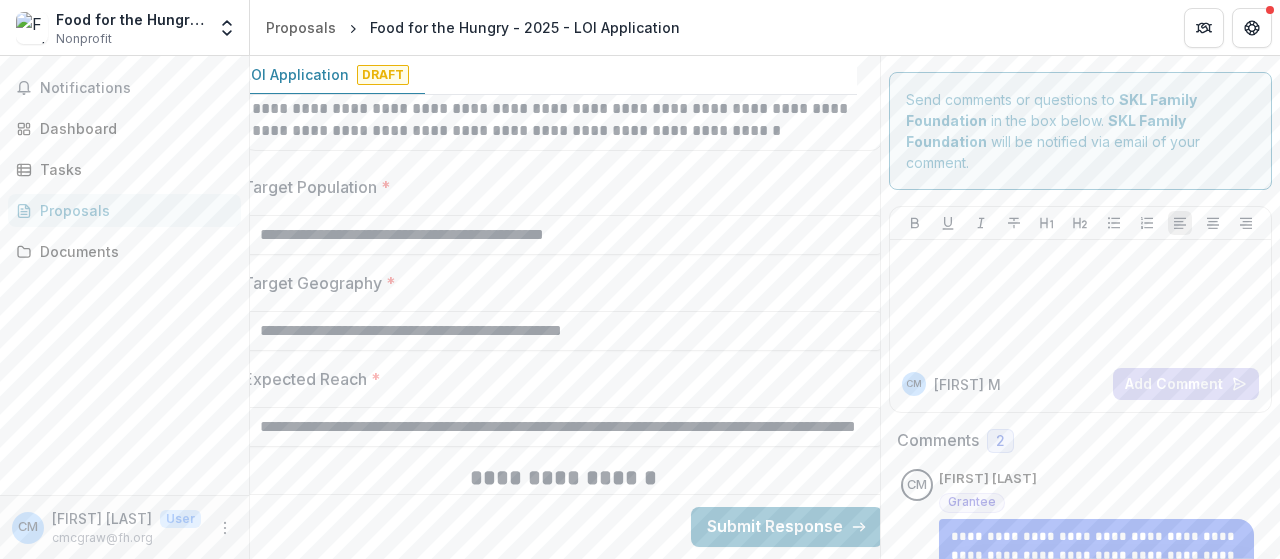 scroll, scrollTop: 2600, scrollLeft: 23, axis: both 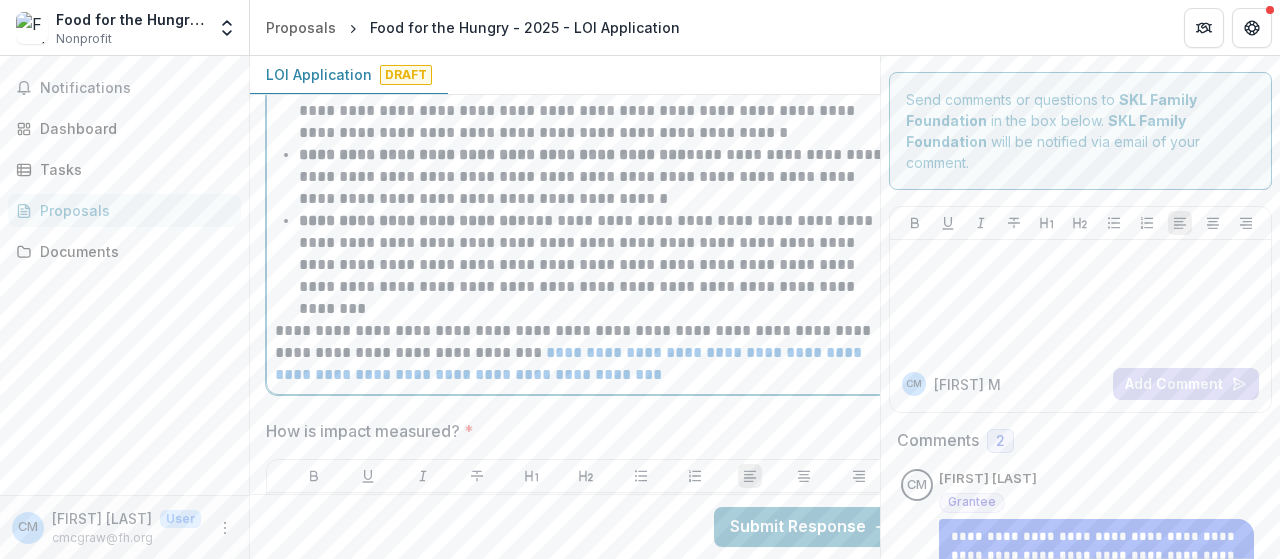 click on "**********" at bounding box center [598, 254] 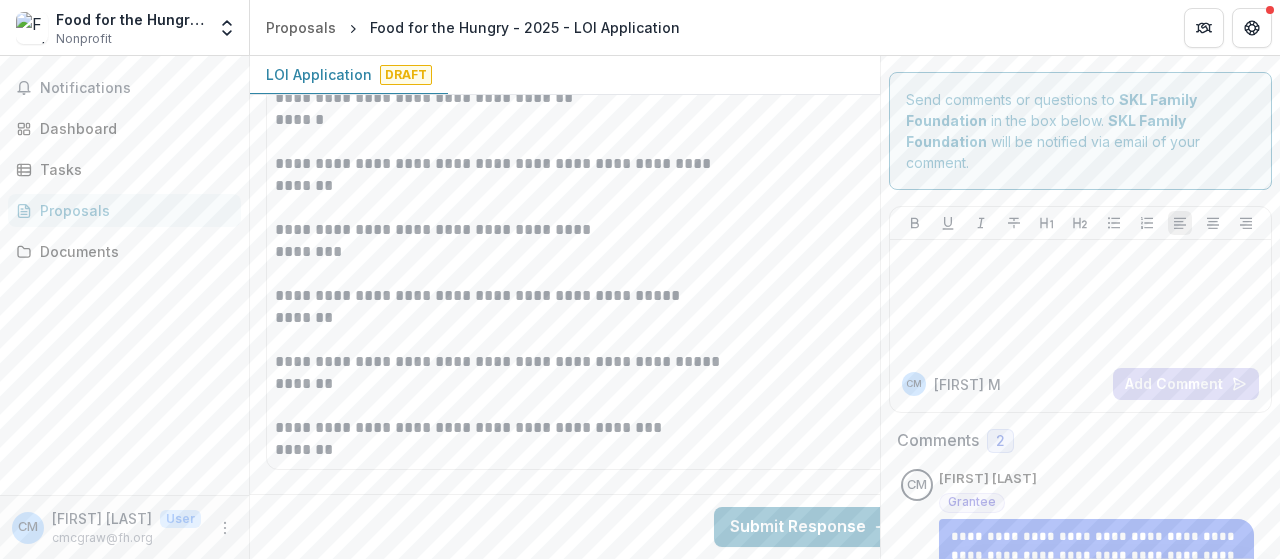 scroll, scrollTop: 5600, scrollLeft: 0, axis: vertical 